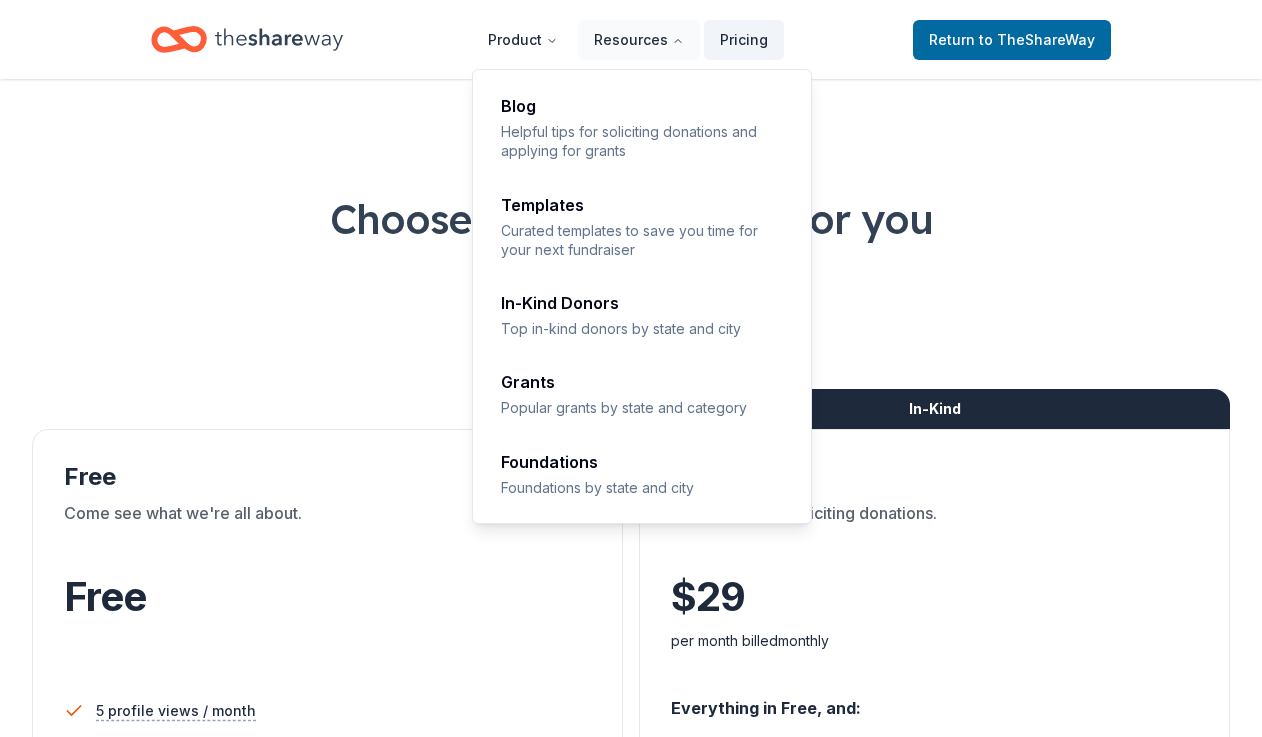 scroll, scrollTop: 0, scrollLeft: 0, axis: both 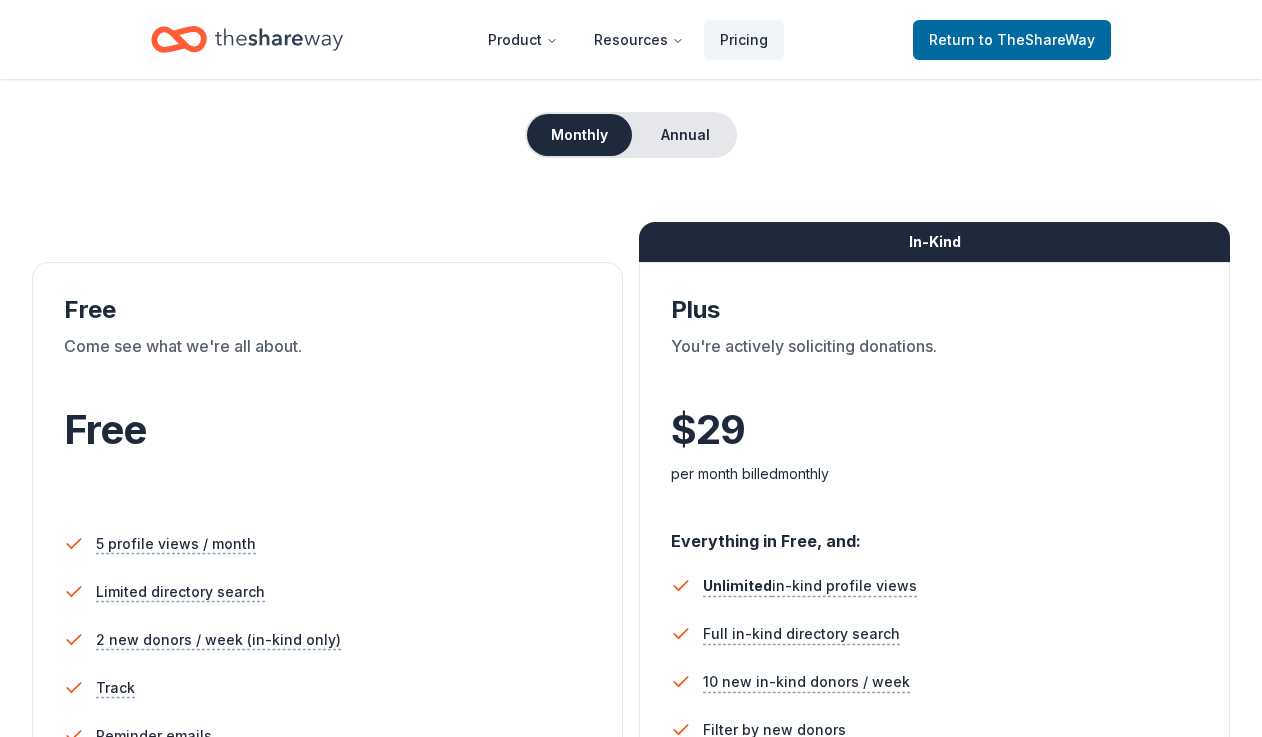 type 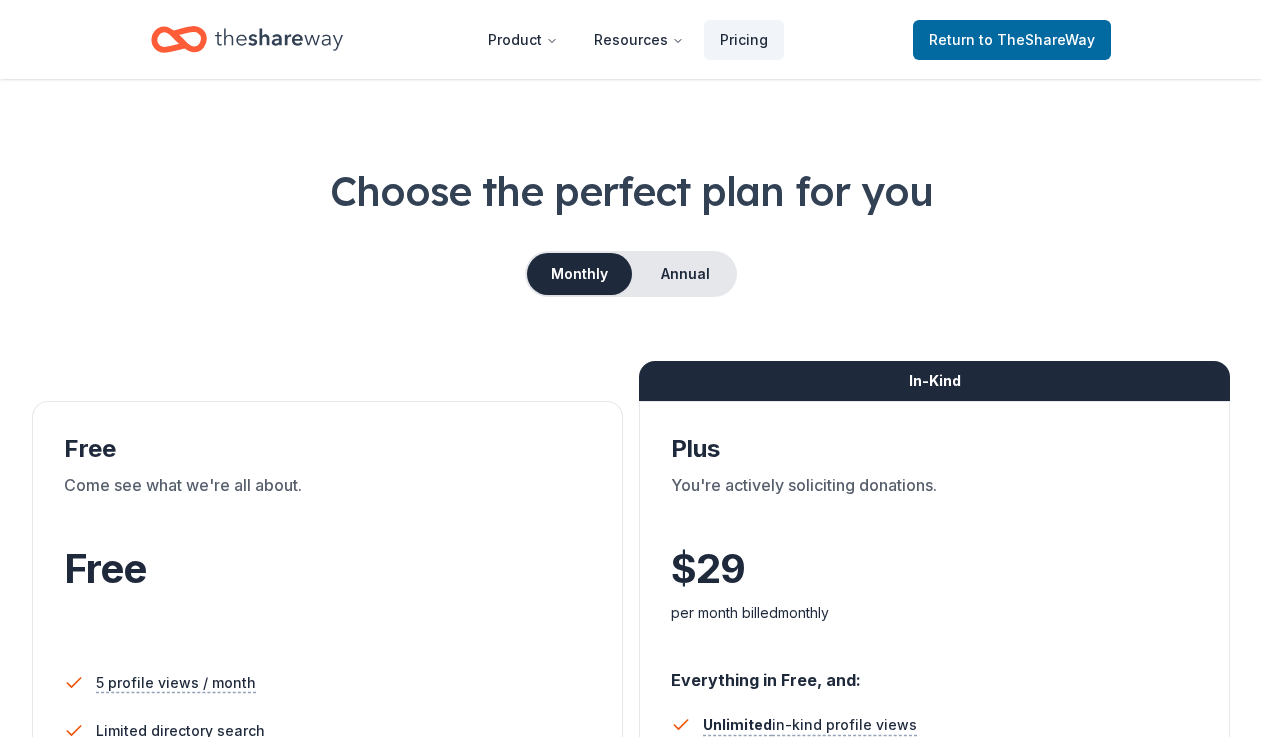 scroll, scrollTop: 0, scrollLeft: 0, axis: both 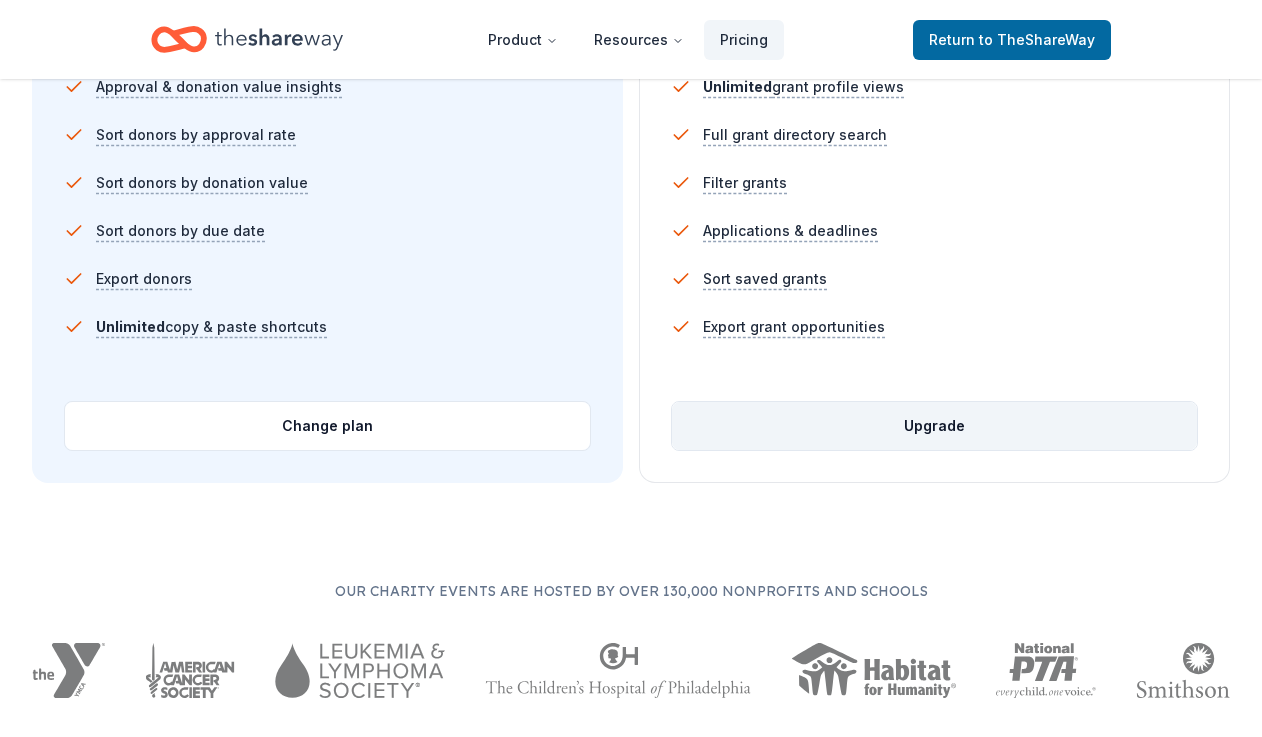 click on "Upgrade" at bounding box center [934, 426] 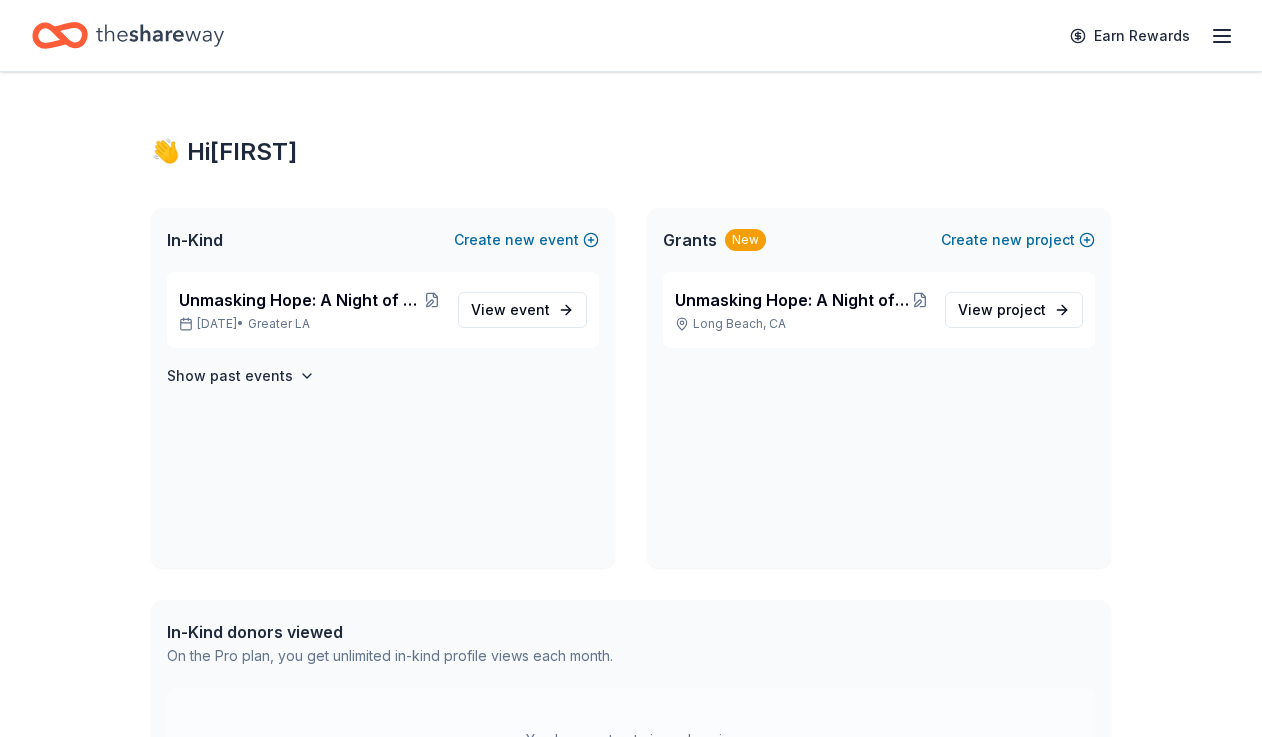 scroll, scrollTop: 0, scrollLeft: 0, axis: both 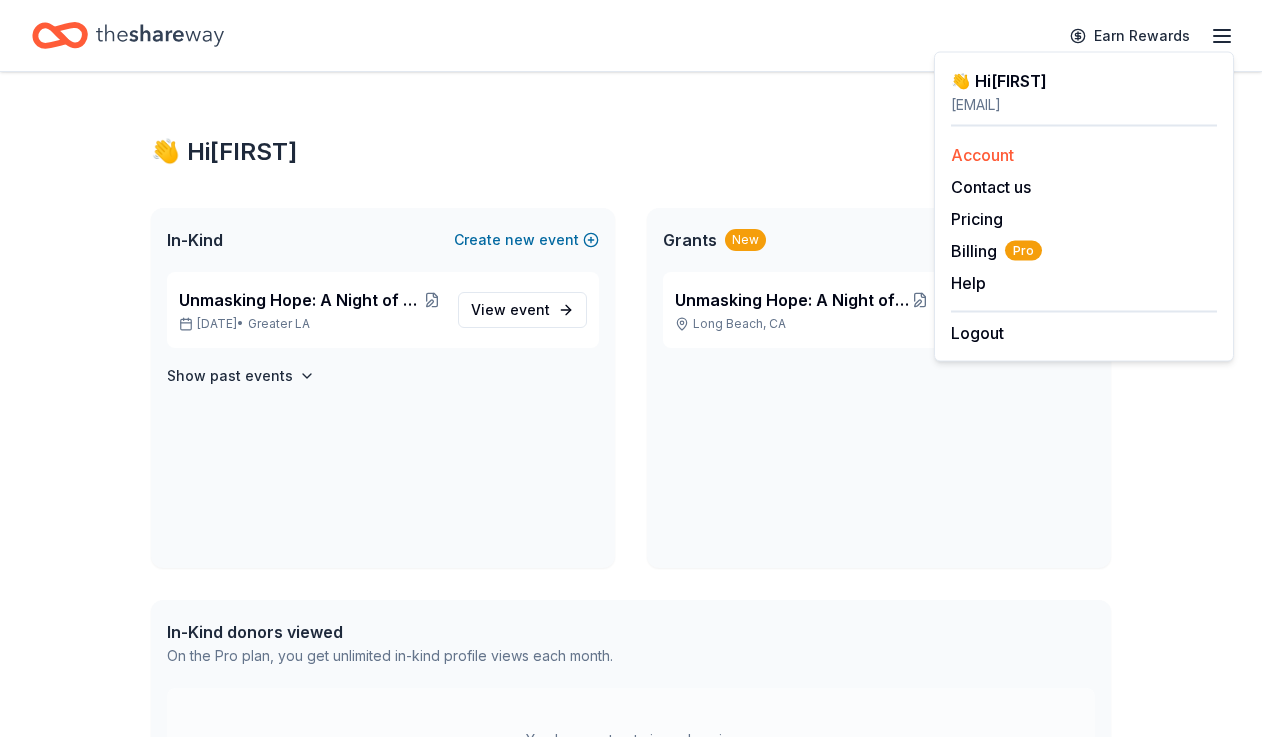 click on "Account" at bounding box center [982, 155] 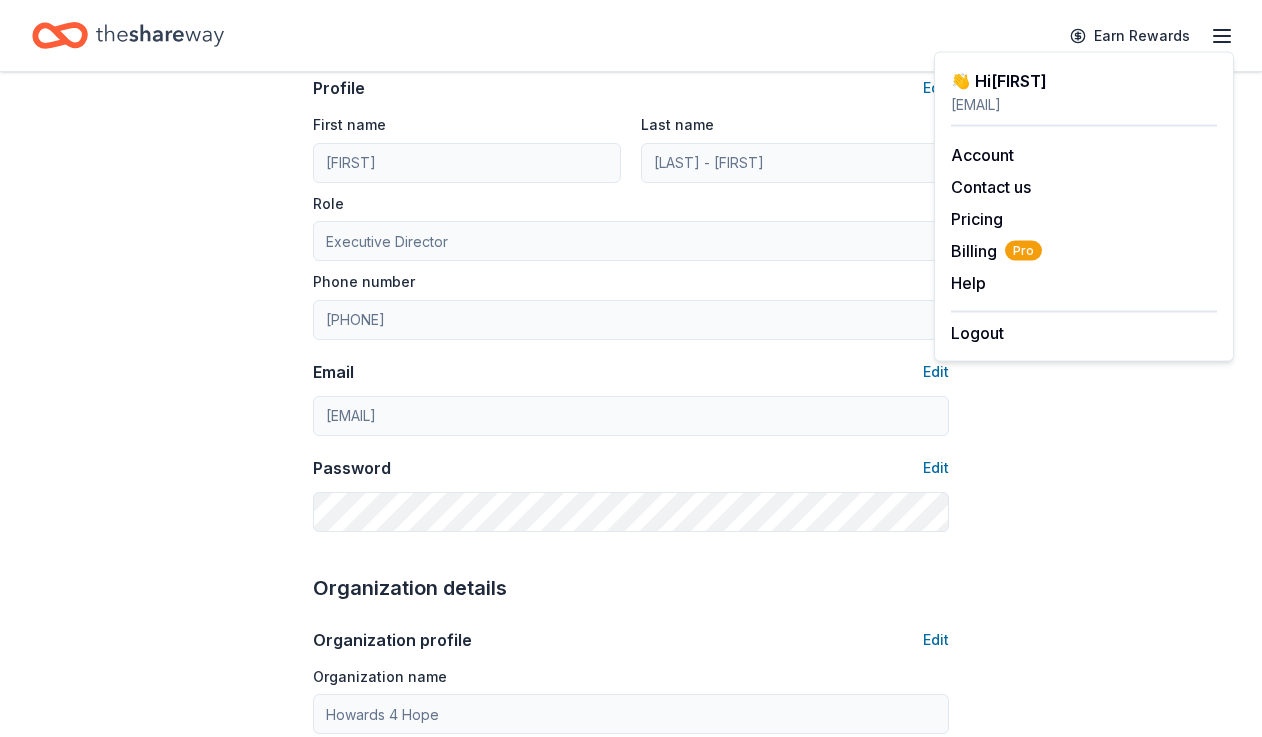 scroll, scrollTop: 166, scrollLeft: 0, axis: vertical 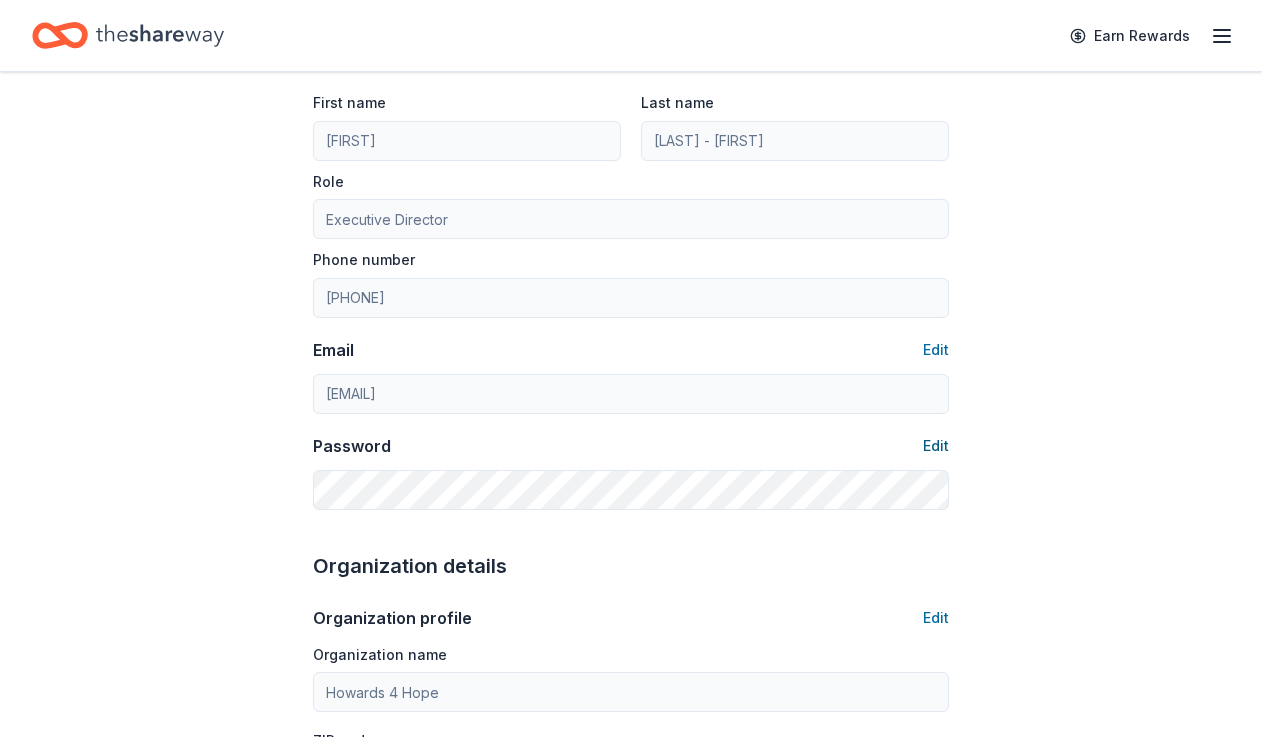 click on "Edit" at bounding box center (936, 446) 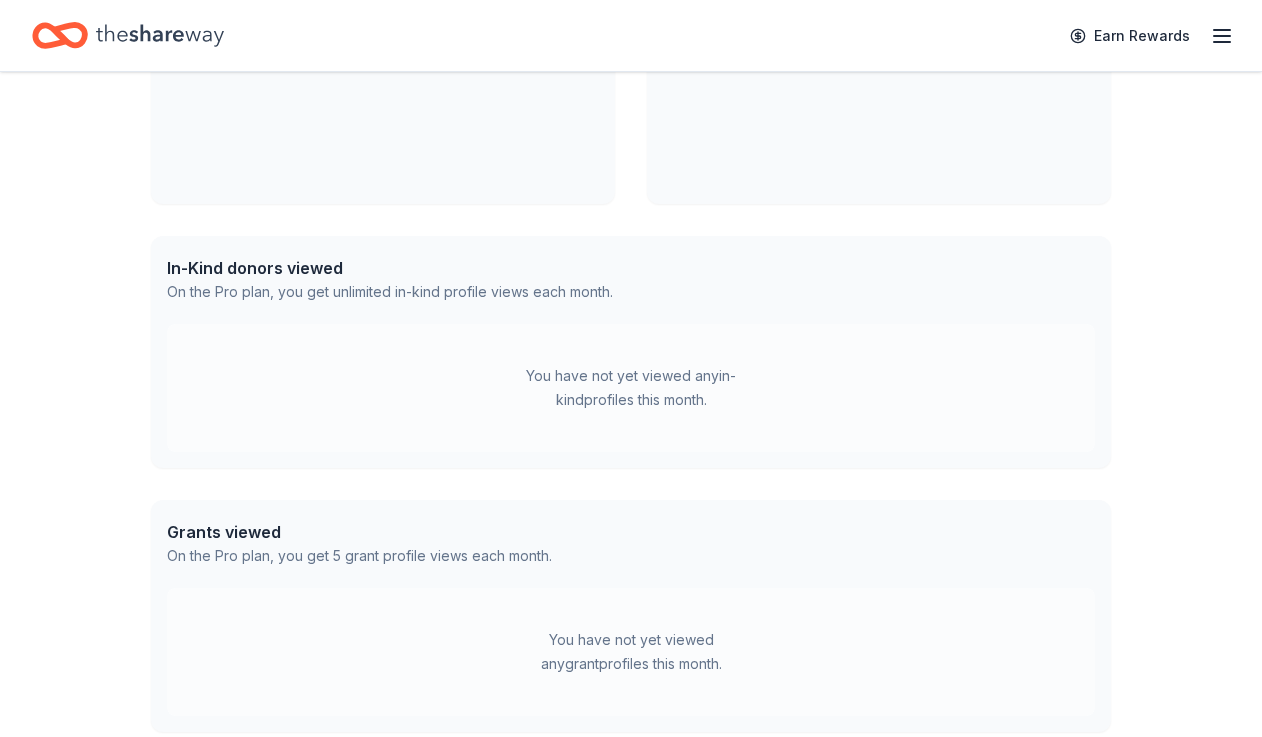 scroll, scrollTop: 0, scrollLeft: 0, axis: both 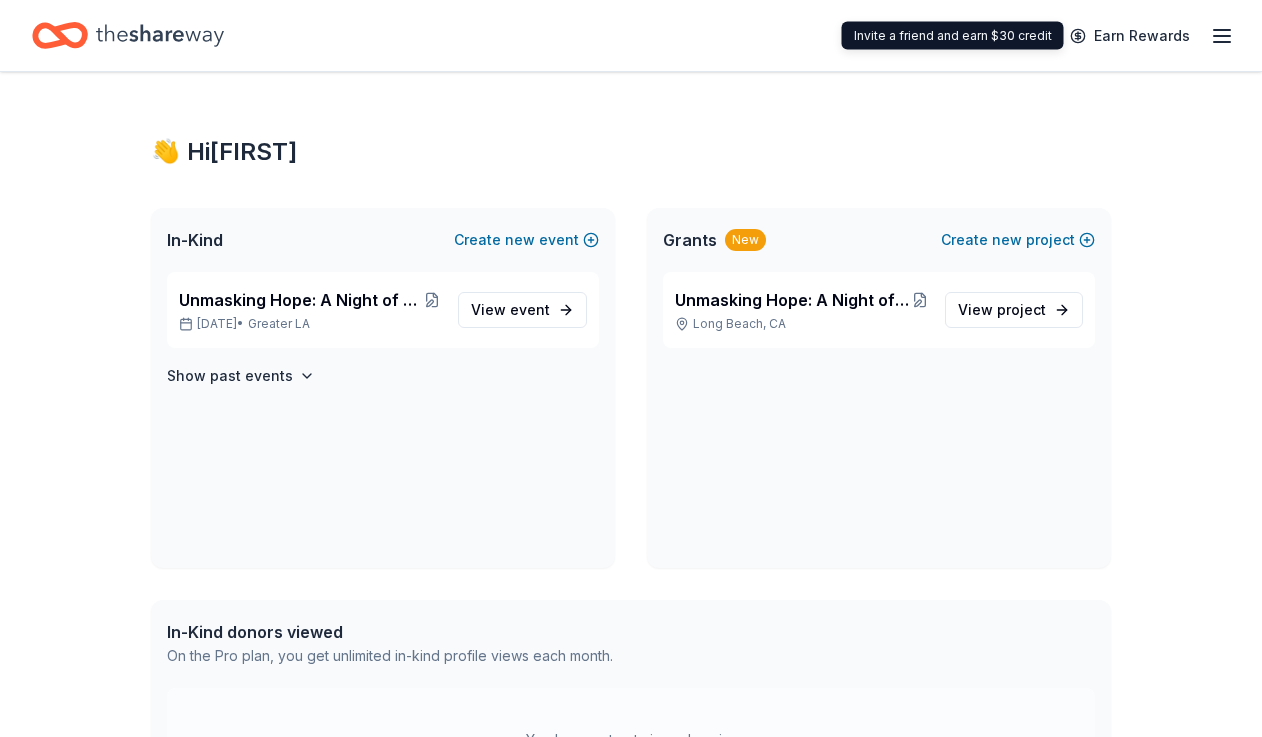 click 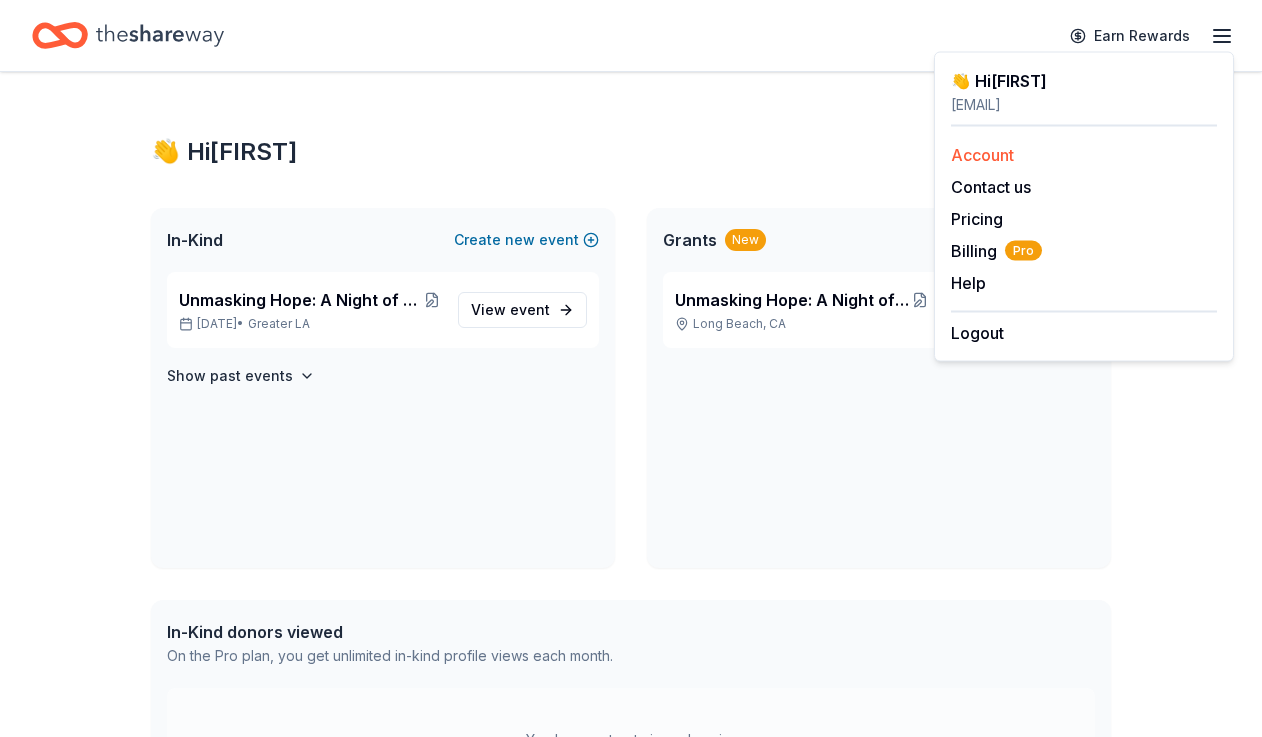 drag, startPoint x: 1003, startPoint y: 176, endPoint x: 998, endPoint y: 154, distance: 22.561028 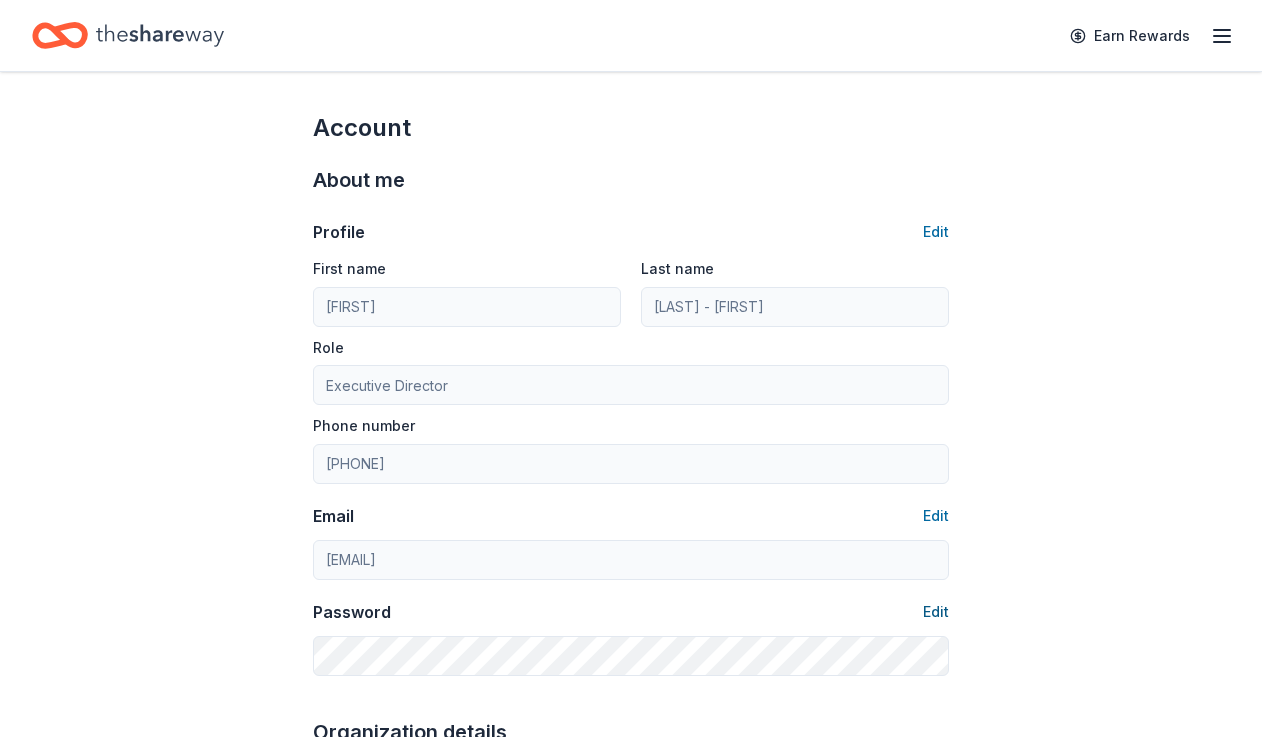 click on "Edit" at bounding box center [936, 612] 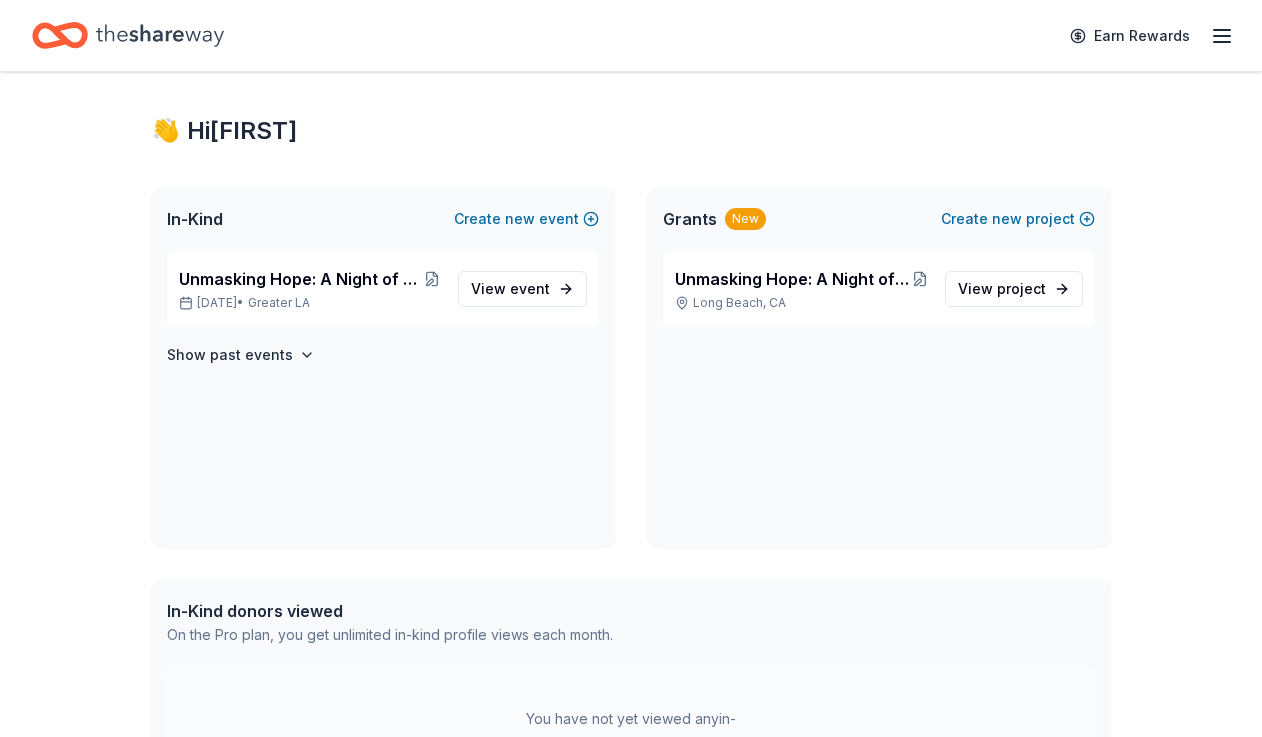 scroll, scrollTop: 0, scrollLeft: 0, axis: both 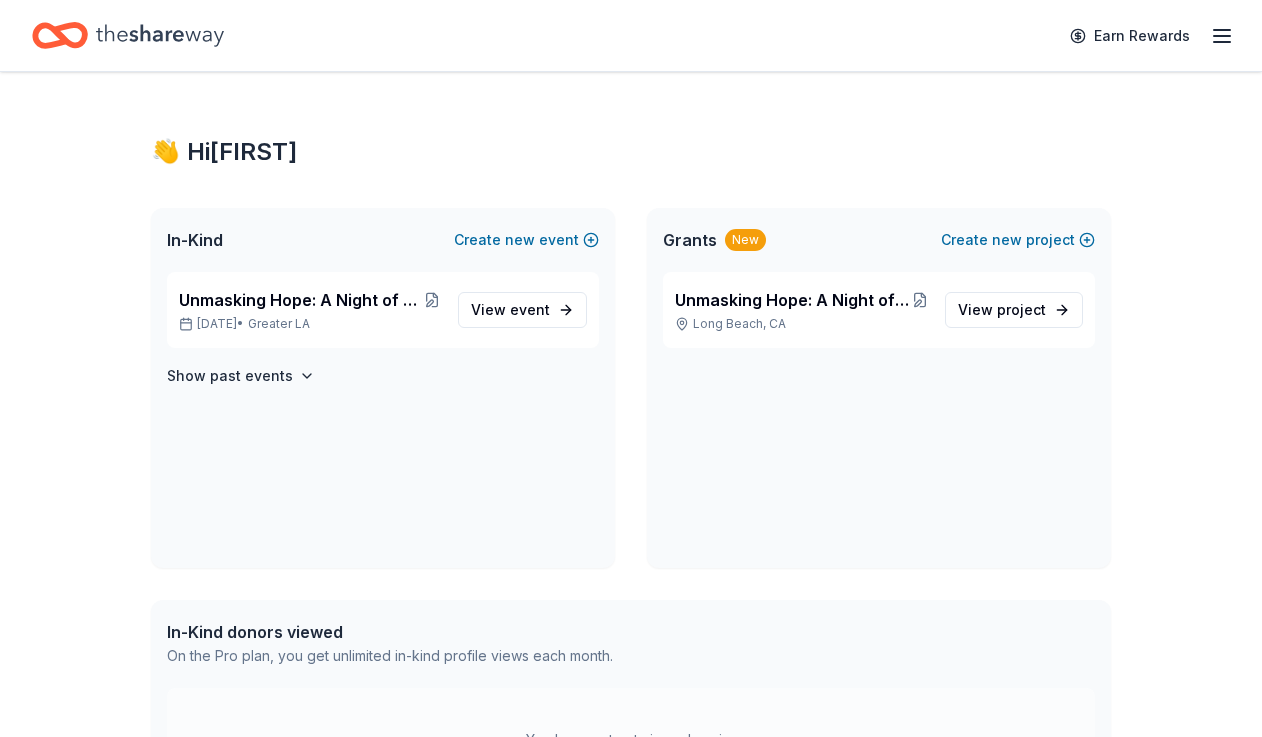 click 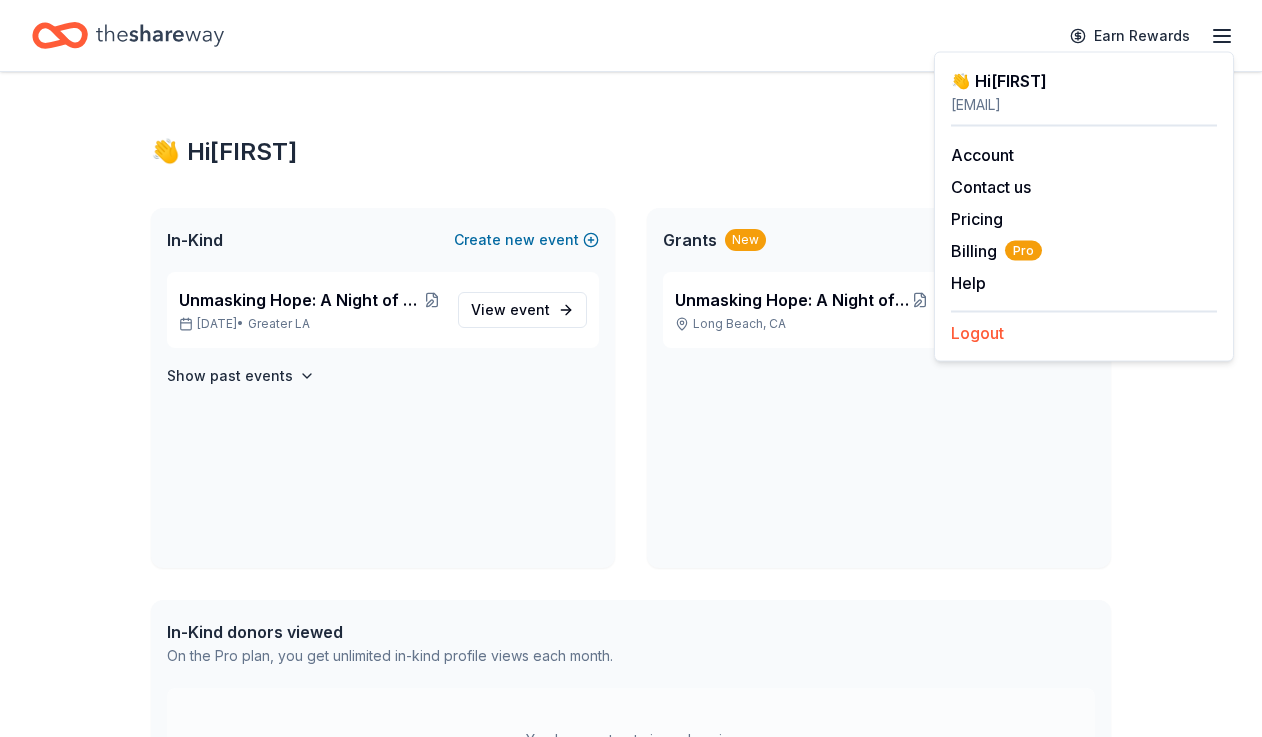 click on "Logout" at bounding box center [977, 333] 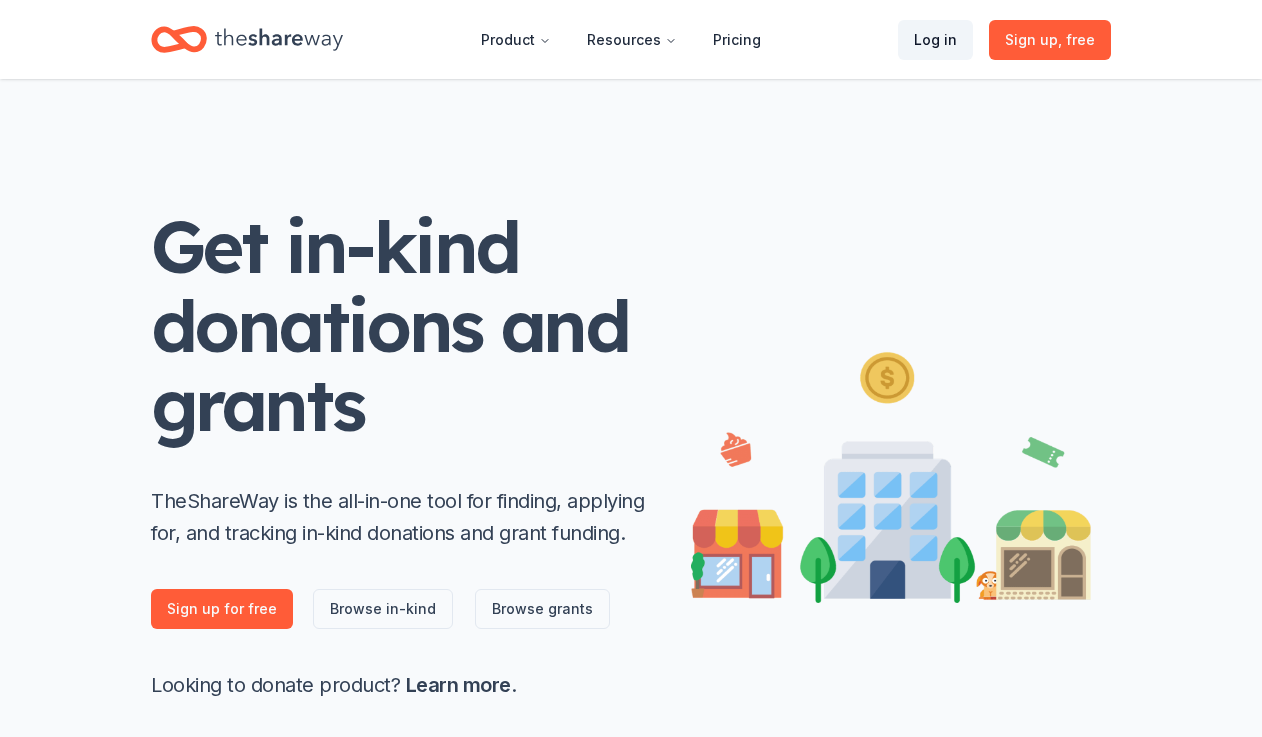 click on "Log in" at bounding box center (935, 40) 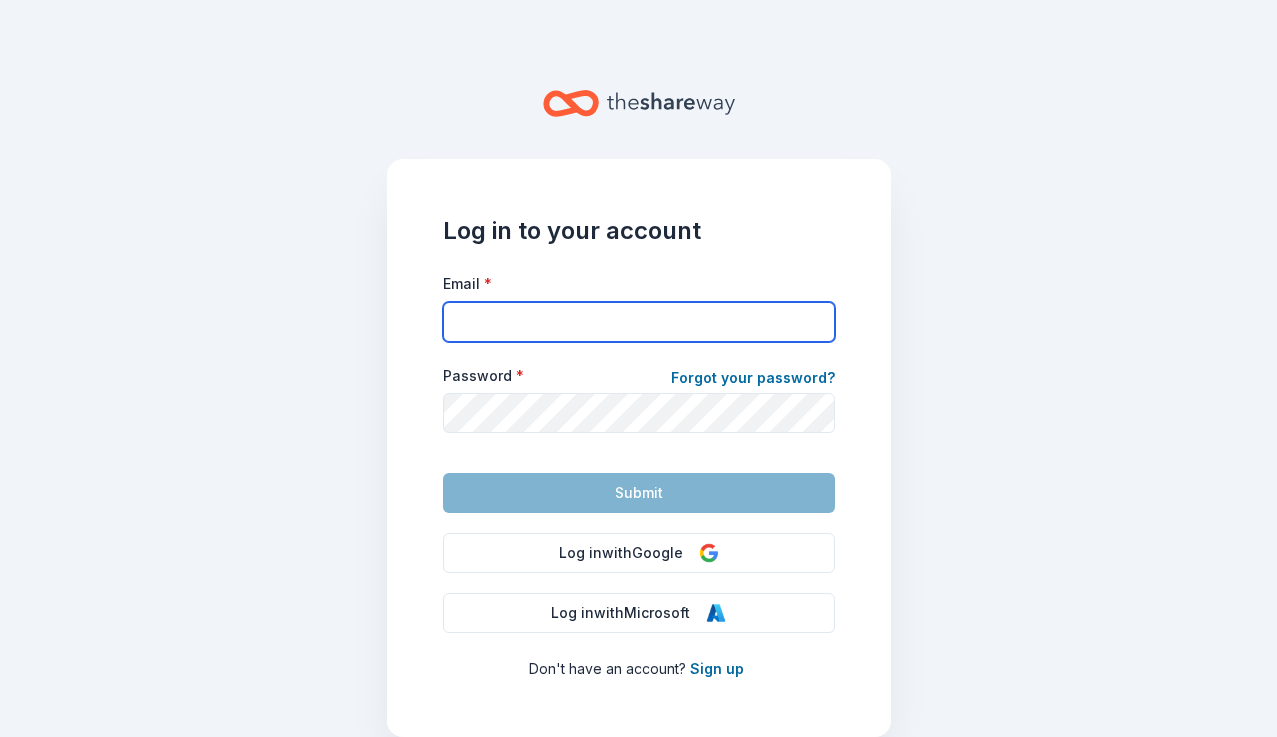 click on "Email *" at bounding box center (639, 322) 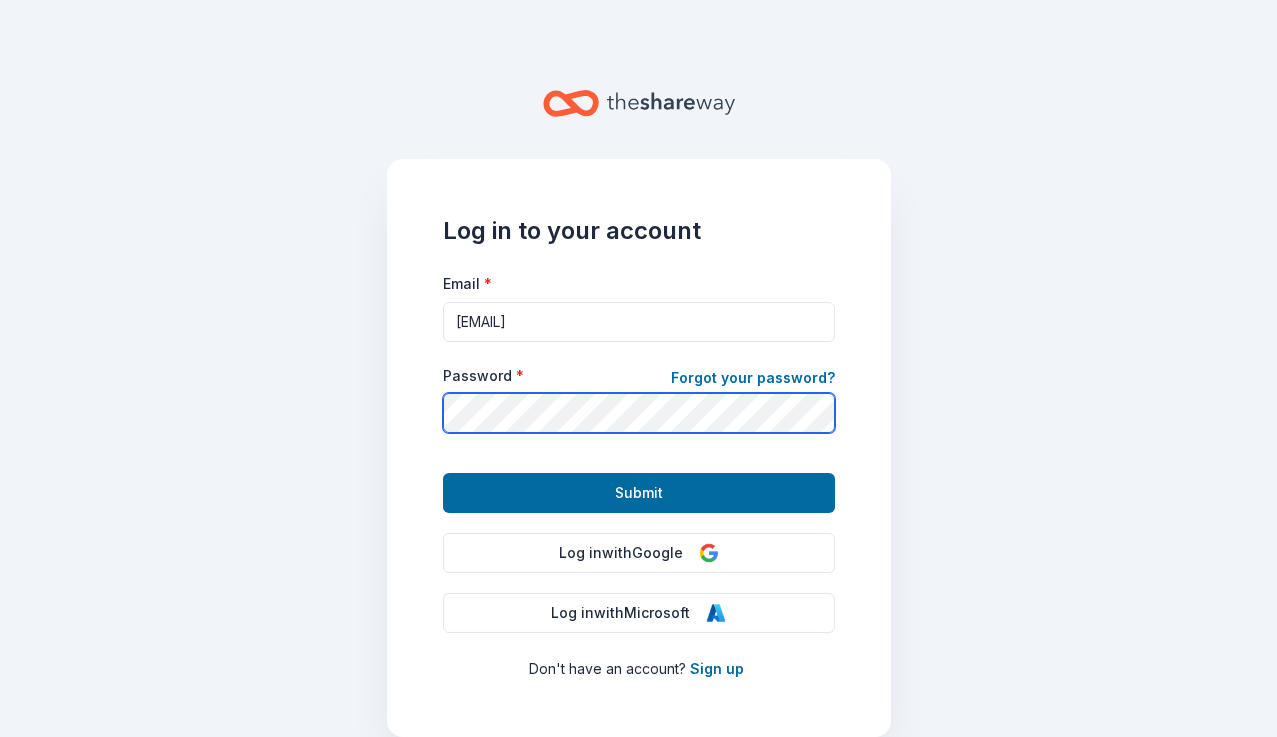 click on "Submit" at bounding box center [639, 493] 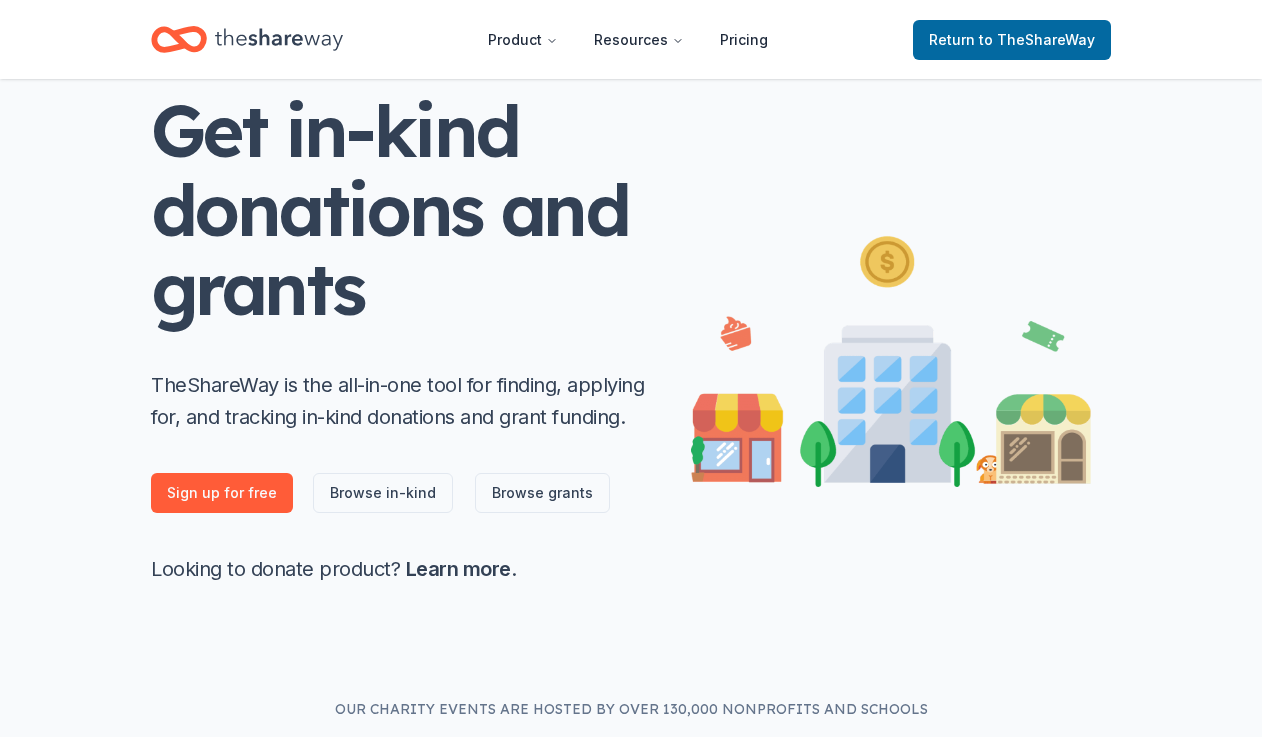 scroll, scrollTop: 0, scrollLeft: 0, axis: both 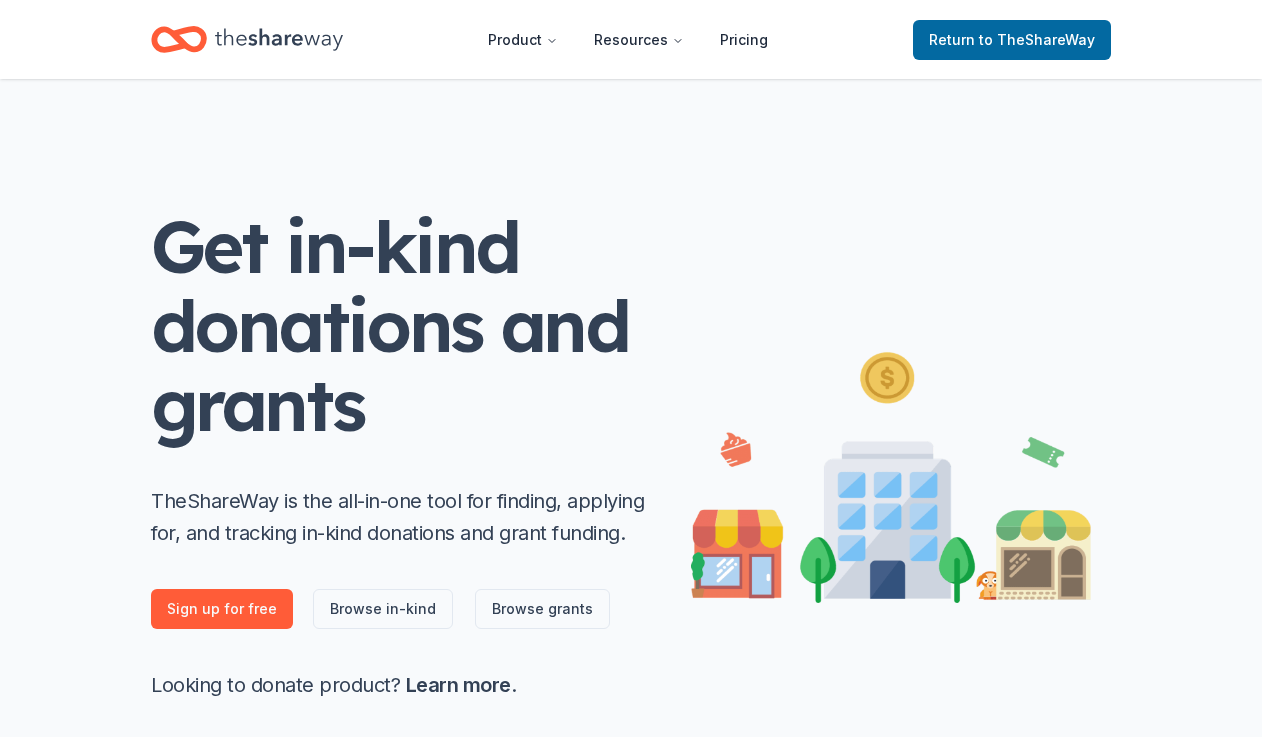 click 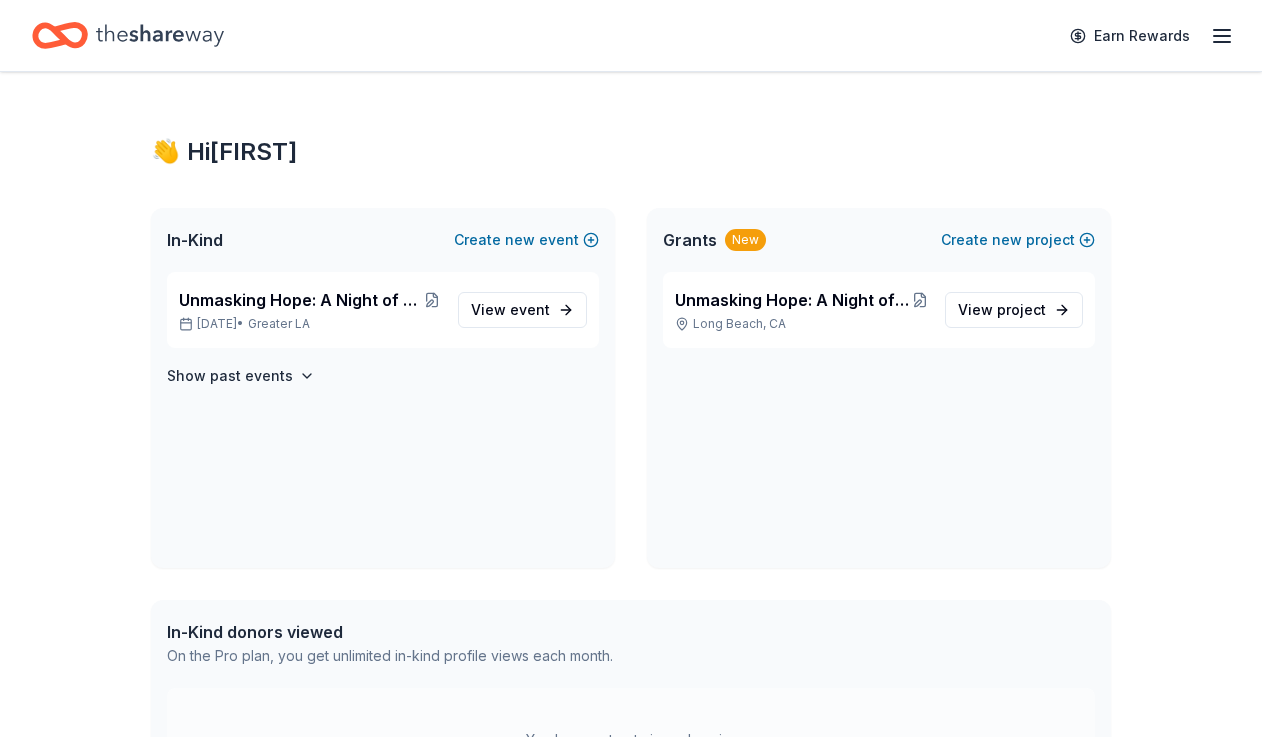 click 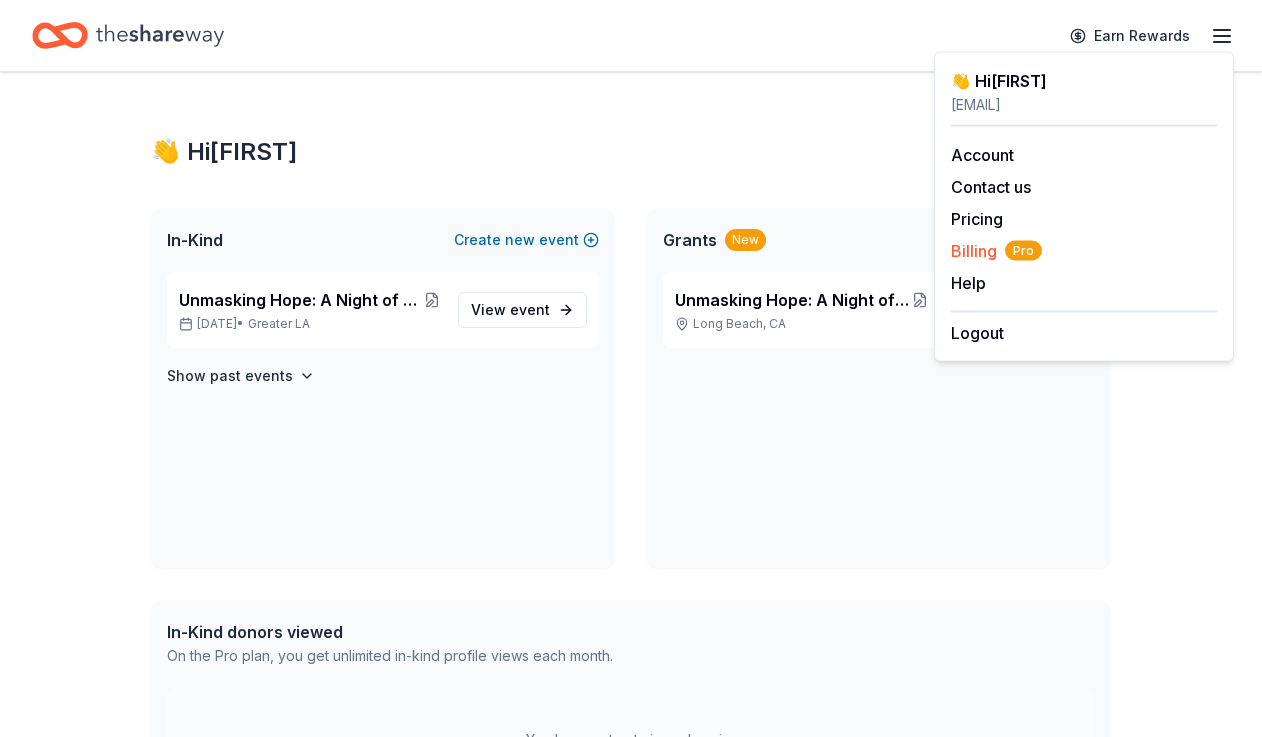 click on "Billing Pro" at bounding box center [996, 251] 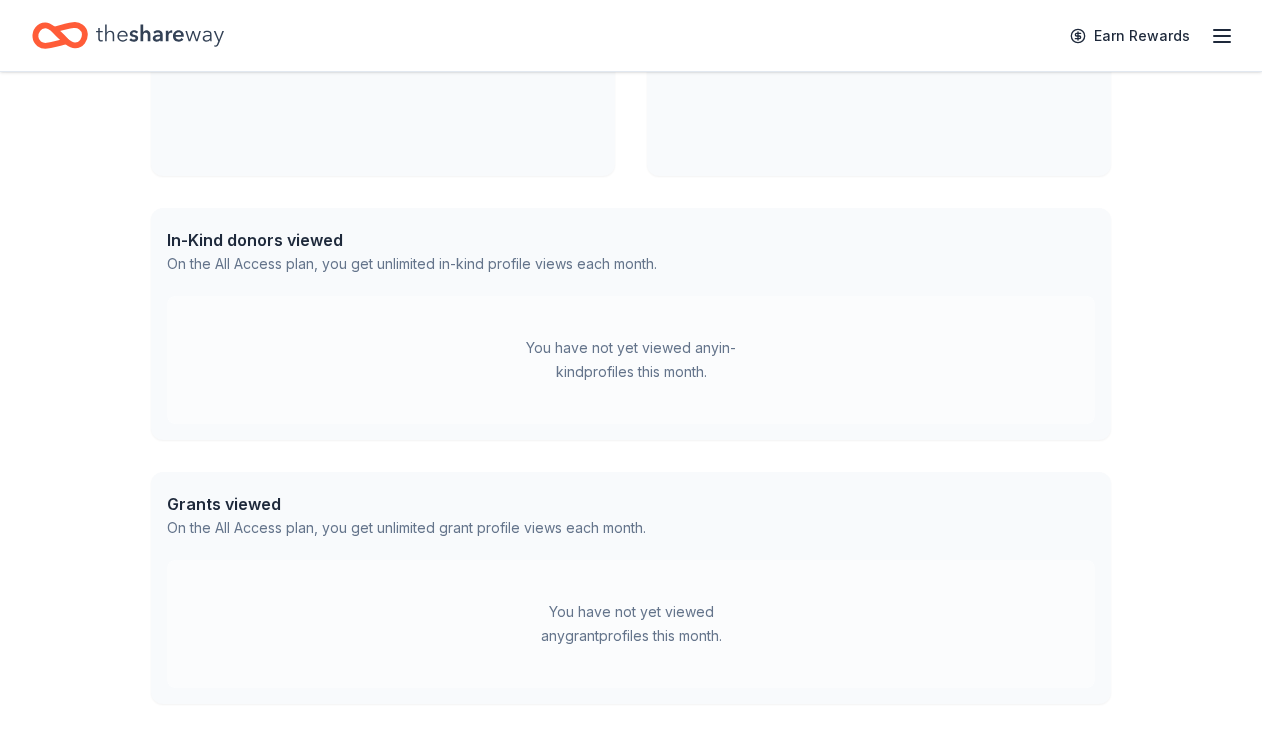 scroll, scrollTop: 0, scrollLeft: 0, axis: both 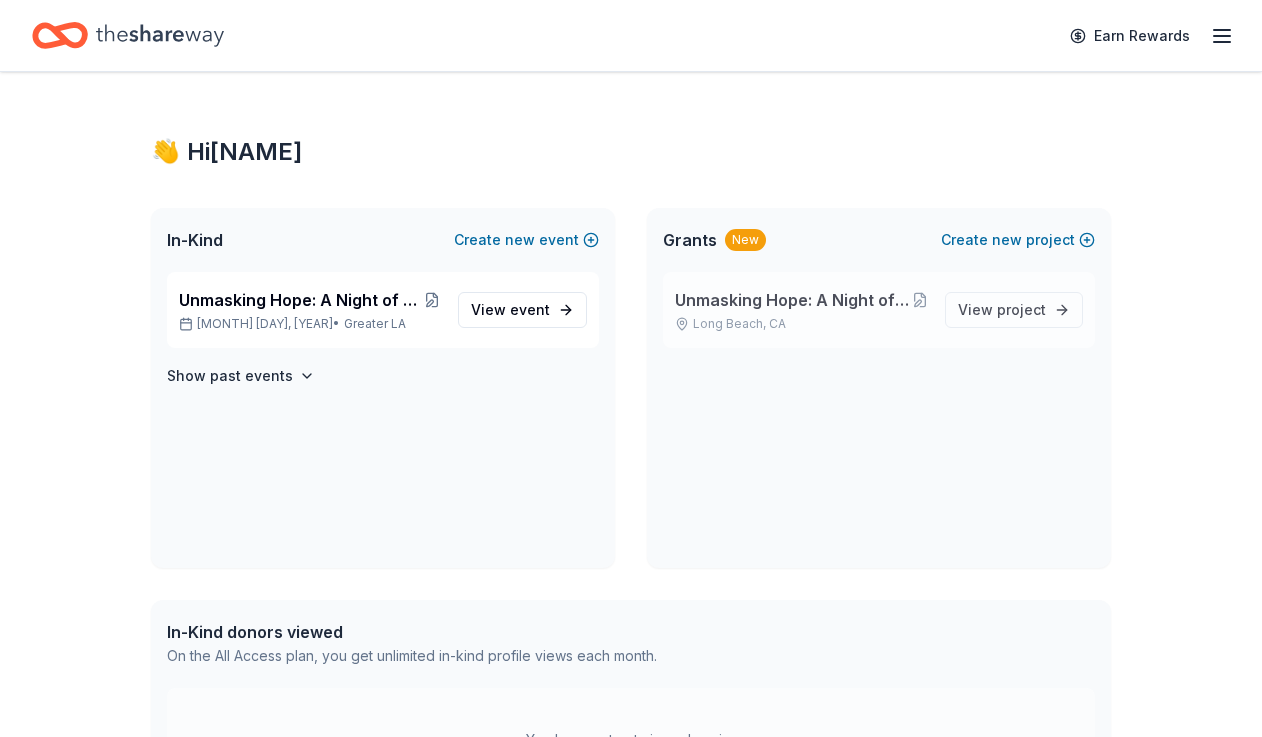 click on "Long Beach, CA" at bounding box center [802, 324] 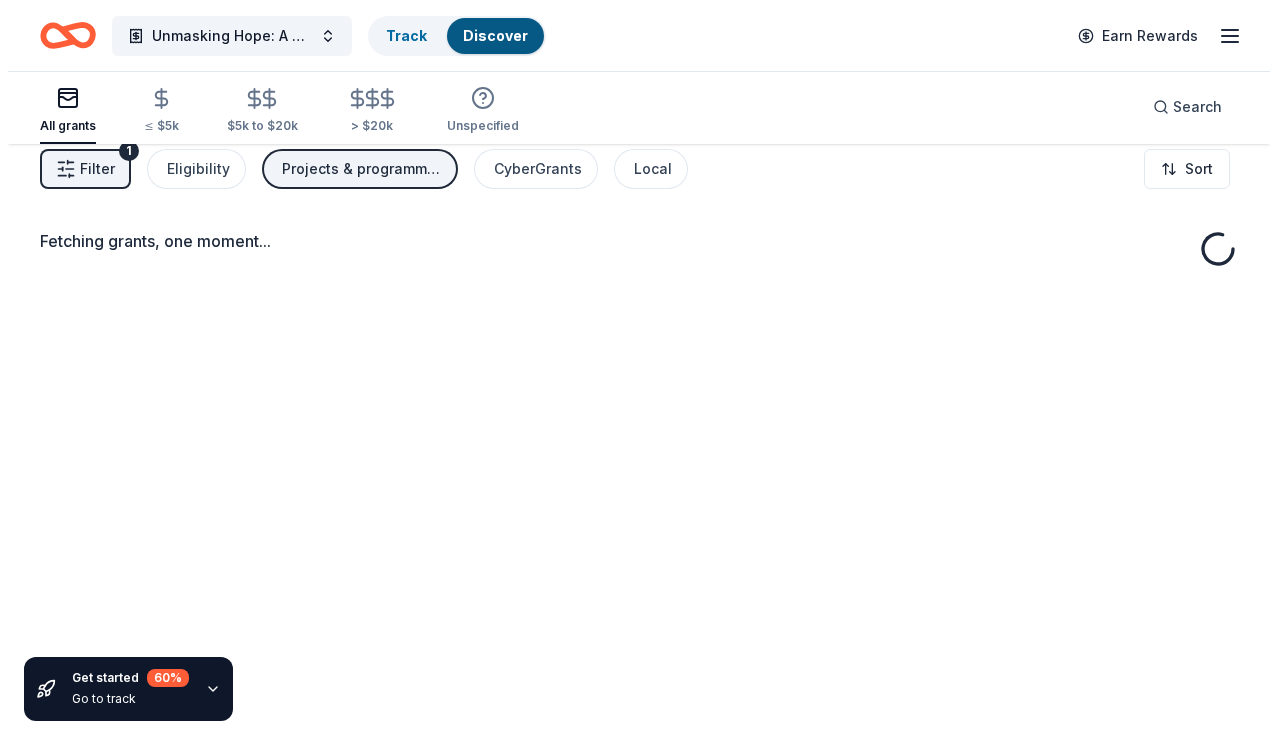scroll, scrollTop: 18, scrollLeft: 0, axis: vertical 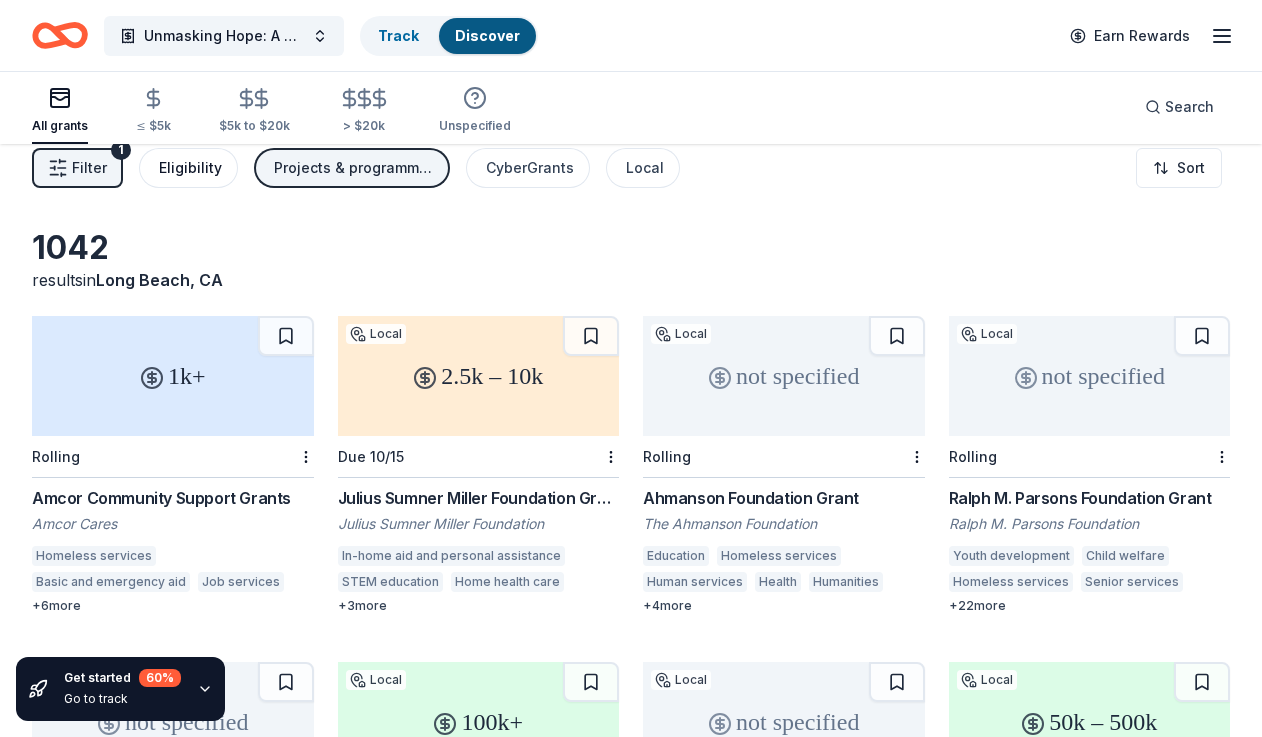 click on "Eligibility" at bounding box center (190, 168) 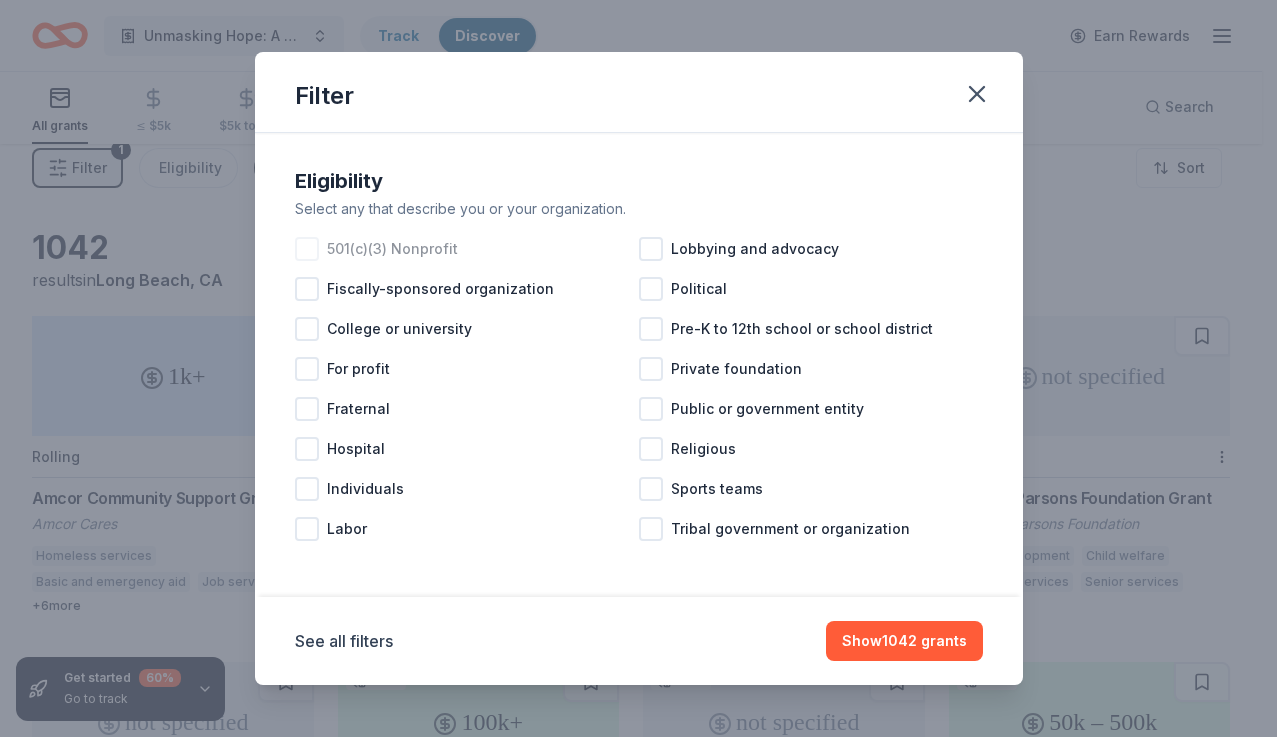 click on "501(c)(3) Nonprofit" at bounding box center (392, 249) 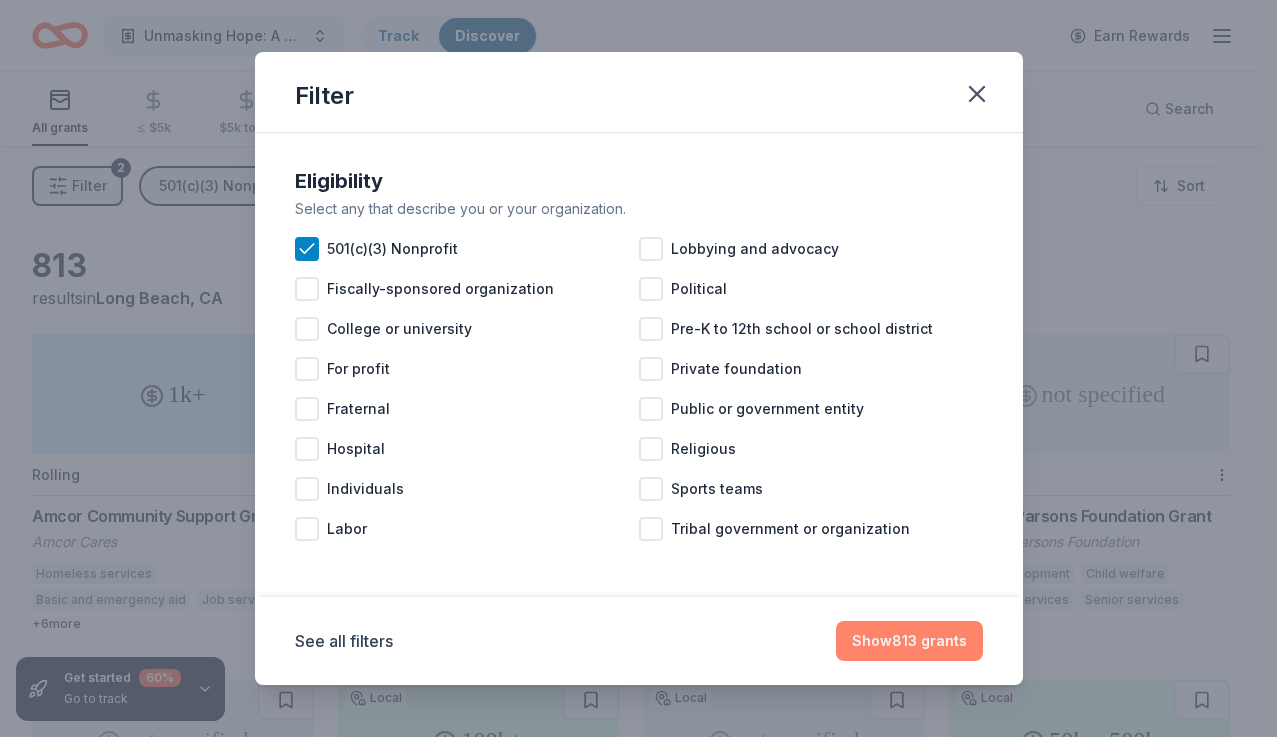 click on "Show  813   grants" at bounding box center [909, 641] 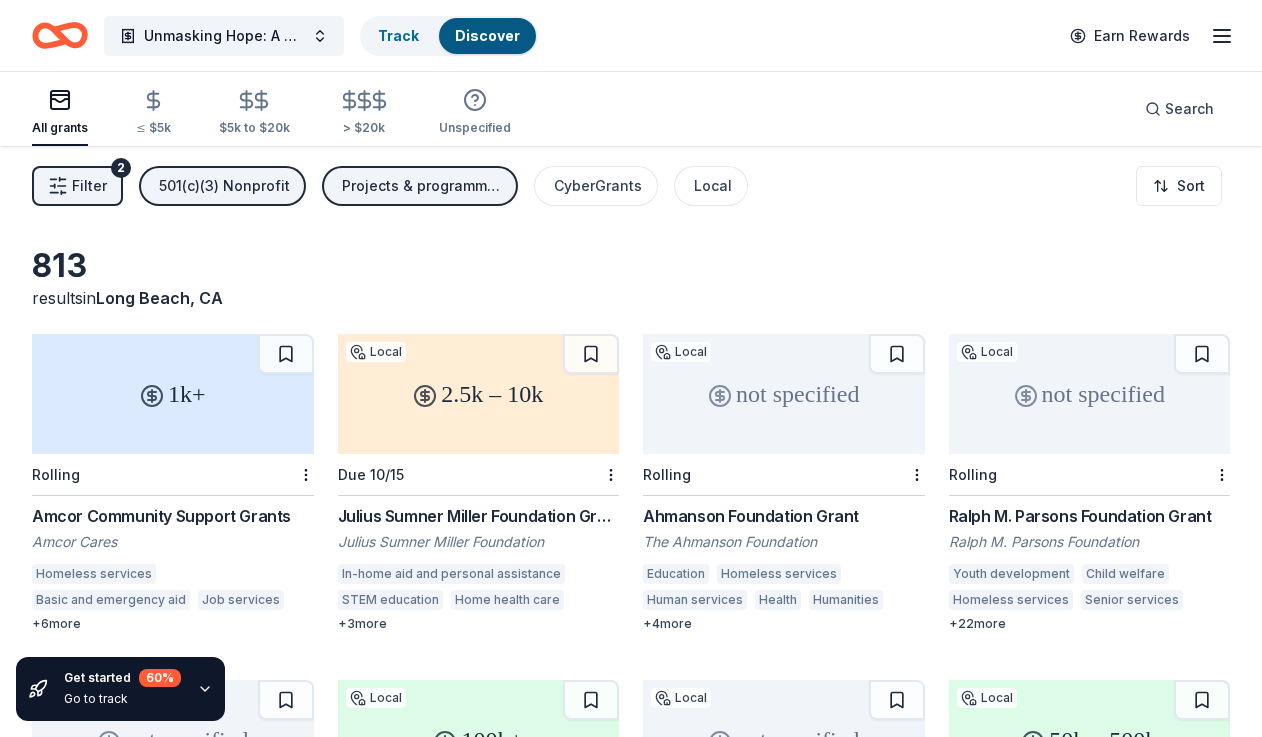 click on "Filter 2" at bounding box center [77, 186] 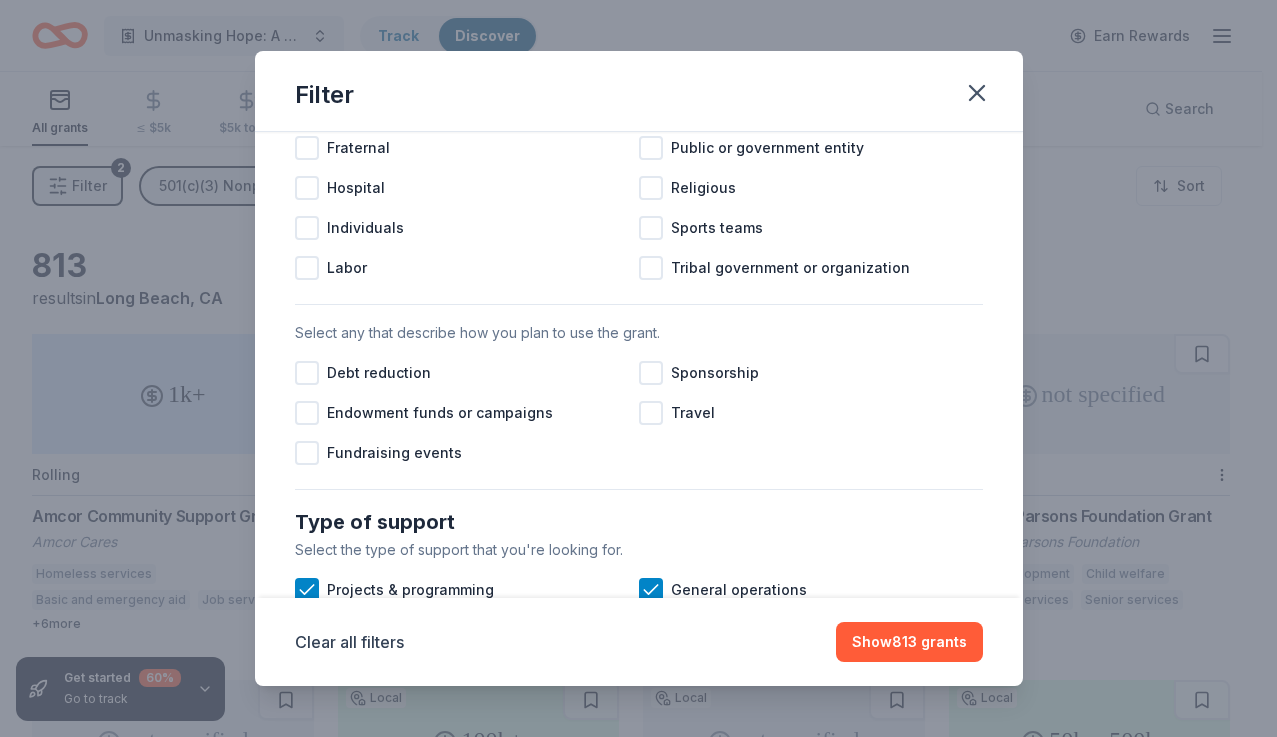 scroll, scrollTop: 445, scrollLeft: 0, axis: vertical 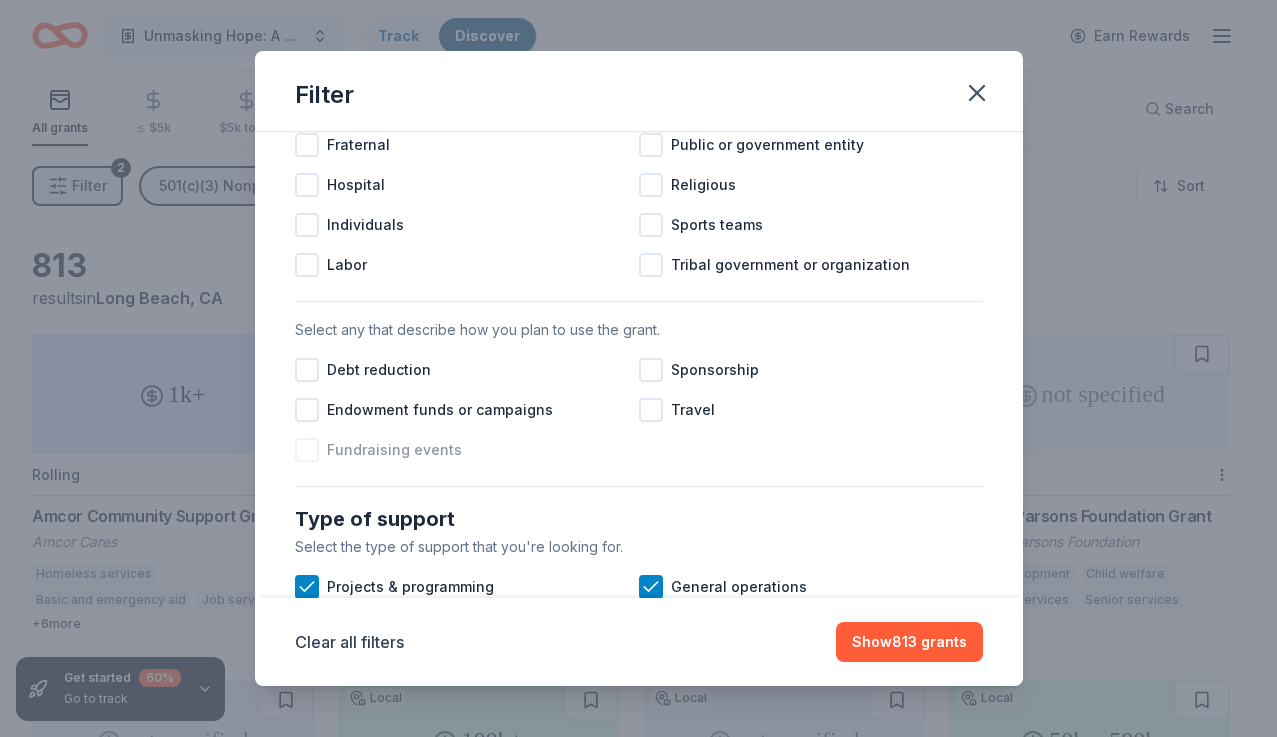 click on "Fundraising events" at bounding box center (394, 450) 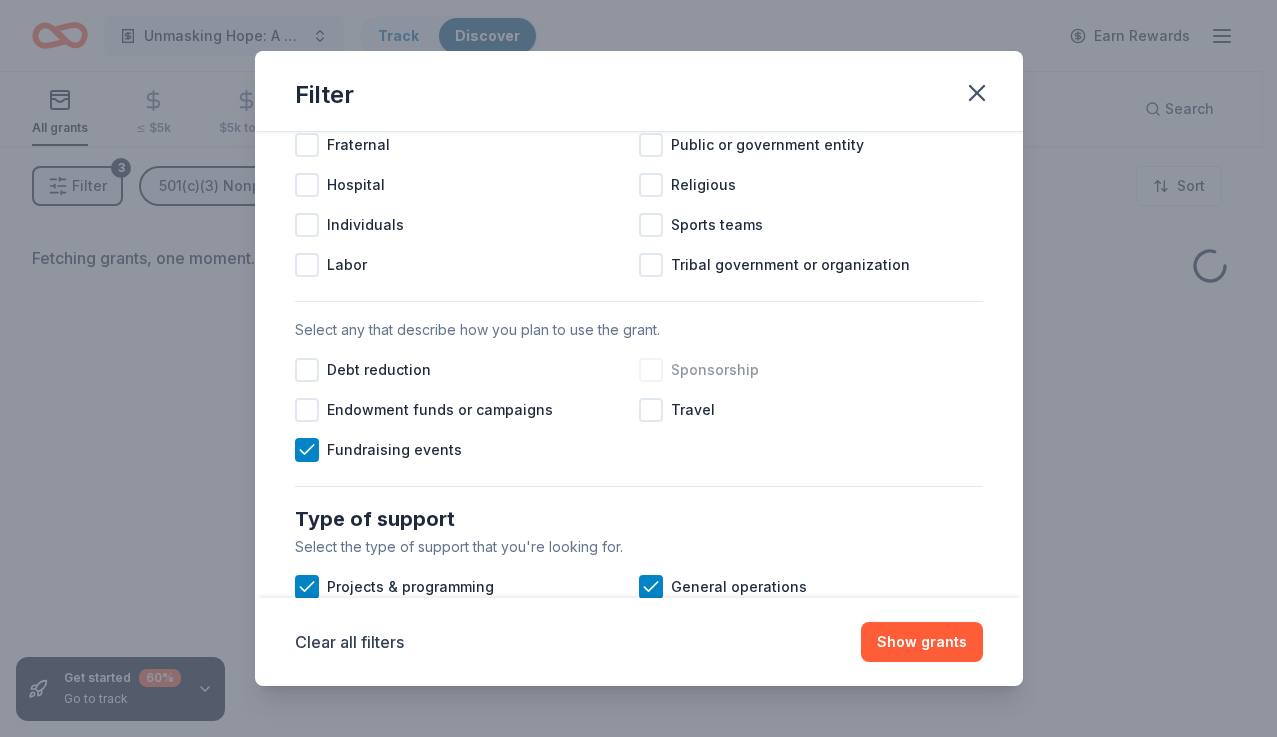 click at bounding box center [651, 370] 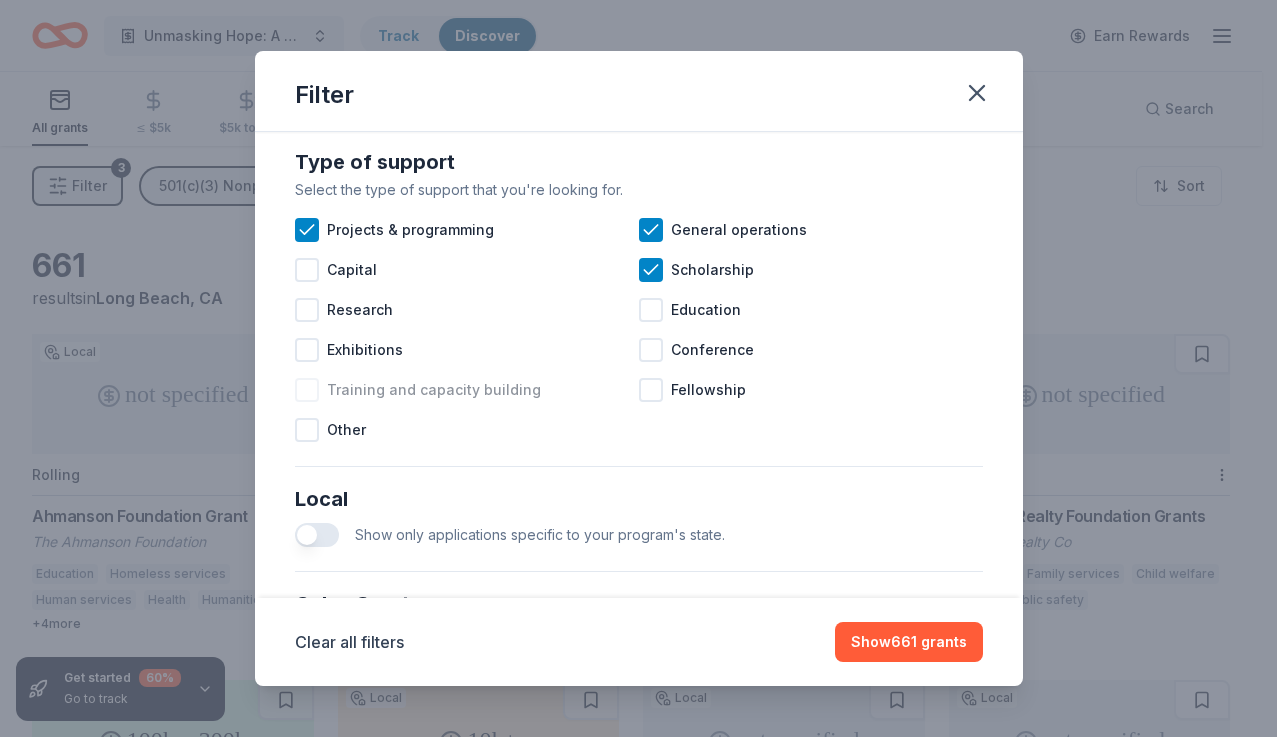 scroll, scrollTop: 801, scrollLeft: 0, axis: vertical 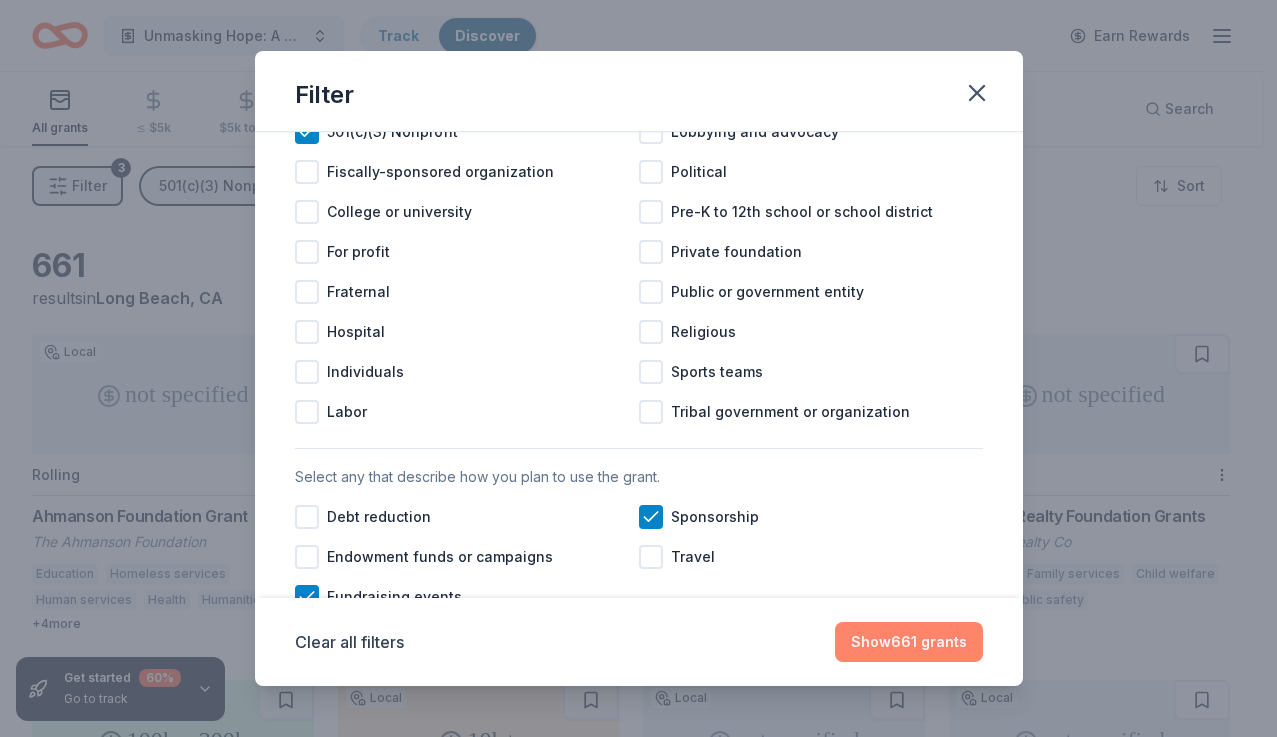 click on "Show  661   grants" at bounding box center (909, 642) 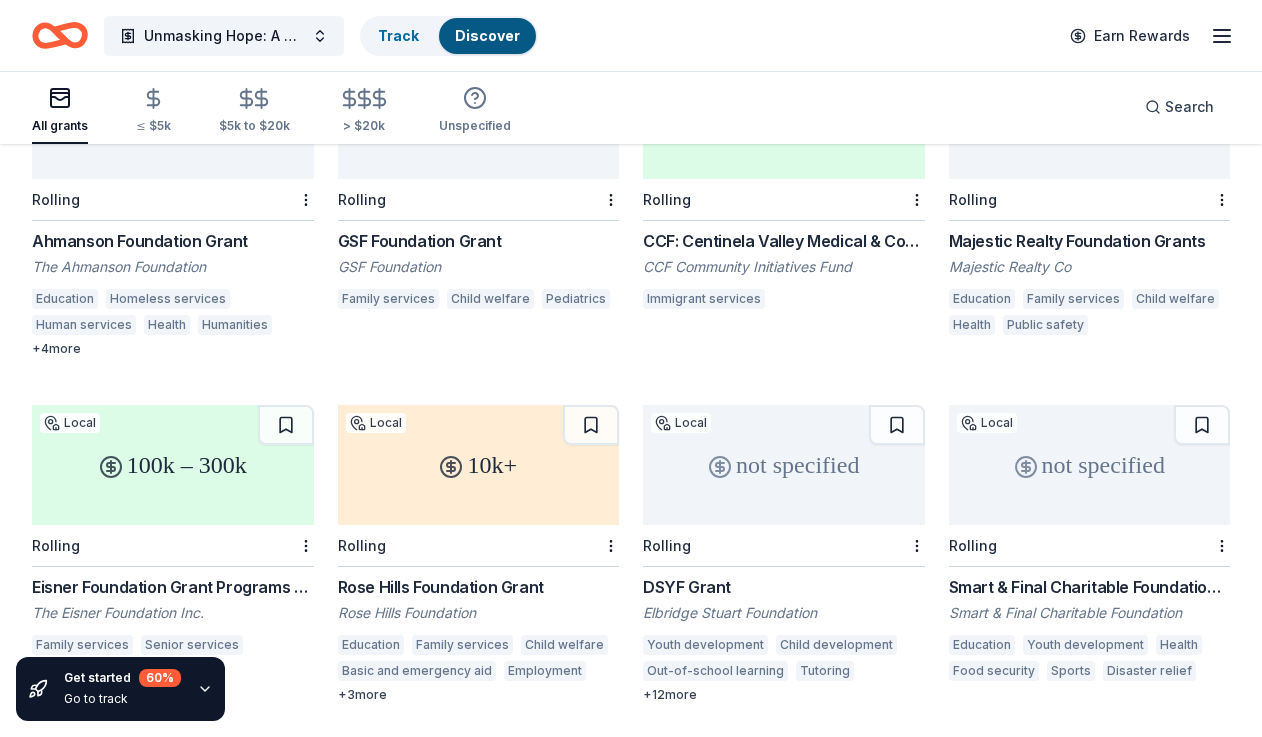 scroll, scrollTop: 0, scrollLeft: 0, axis: both 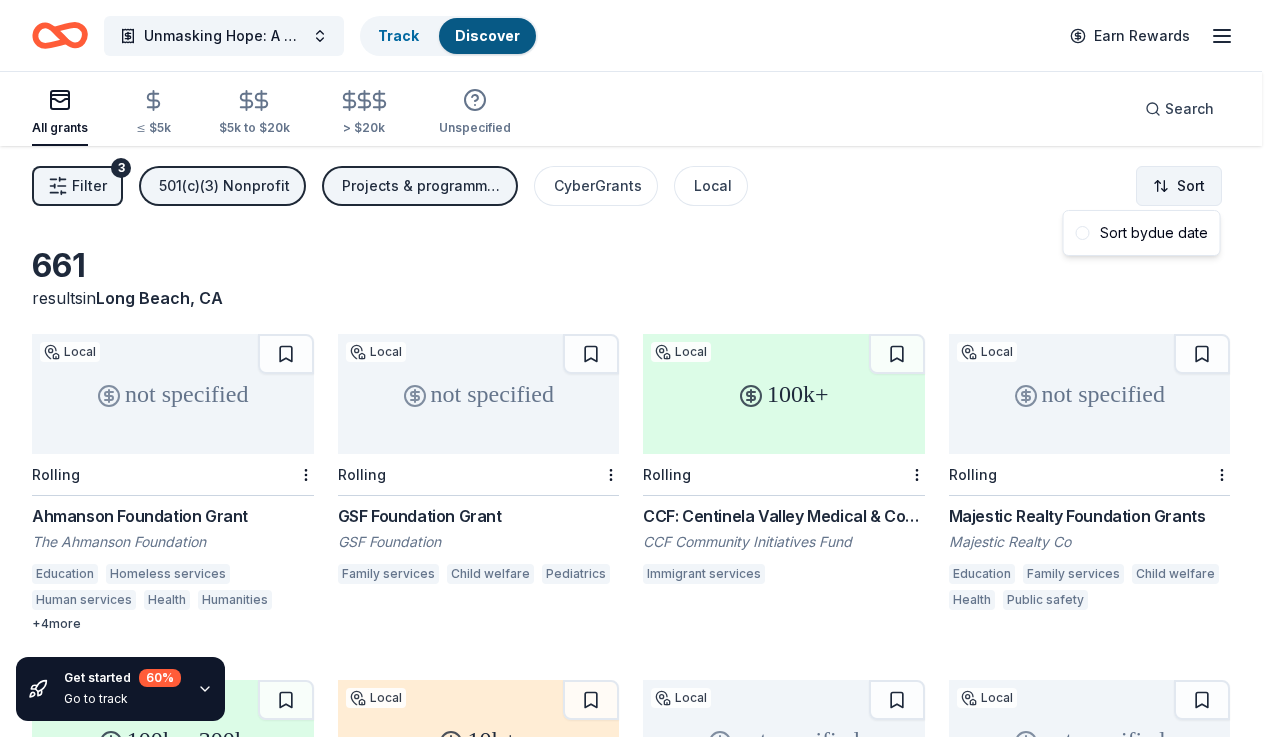 click on "Unmasking Hope: A Night of Unity and Change Fundraising Gala Track  Discover Earn Rewards All grants ≤ $5k $5k to $20k > $20k Unspecified Search Filter 3 501(c)(3) Nonprofit Projects & programming, Scholarship, General operations CyberGrants Local Sort Get started 60 % Go to track 661 results  in  Long Beach, CA not specified Local Rolling Ahmanson Foundation Grant The Ahmanson Foundation Education Homeless services Human services Health Humanities Performing arts Artist's services Visual arts Art history +  4  more not specified Local Rolling GSF Foundation Grant GSF Foundation Family services Child welfare Pediatrics 100k+ Local Rolling CCF: Centinela Valley Medical & Community Funds – Integration, Collaboration, Advocacy CCF Community Initiatives Fund Immigrant services not specified Local Rolling Majestic Realty Foundation Grants Majestic Realty Co Education Family services Child welfare Health Public safety 100k – 300k Local Rolling Eisner Foundation Grant Programs - Los Angeles Family services +" at bounding box center (638, 368) 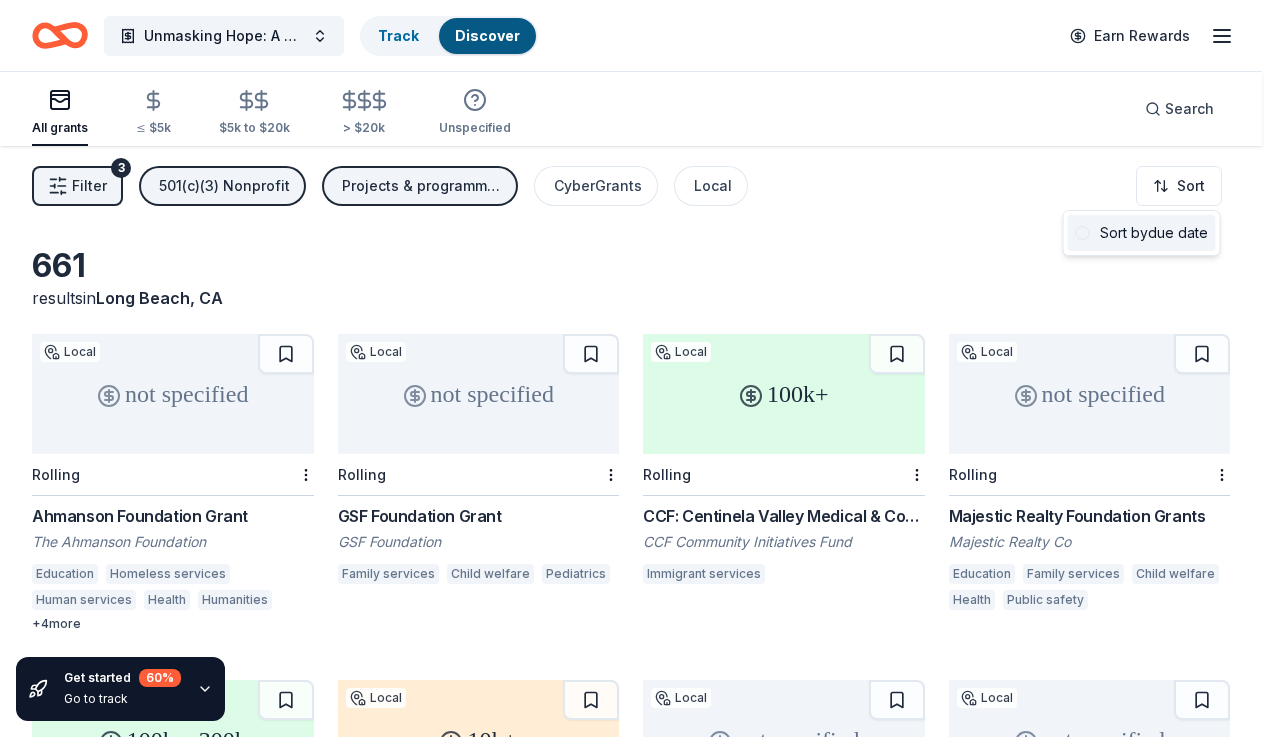 click on "Sort by  due date" at bounding box center (1142, 233) 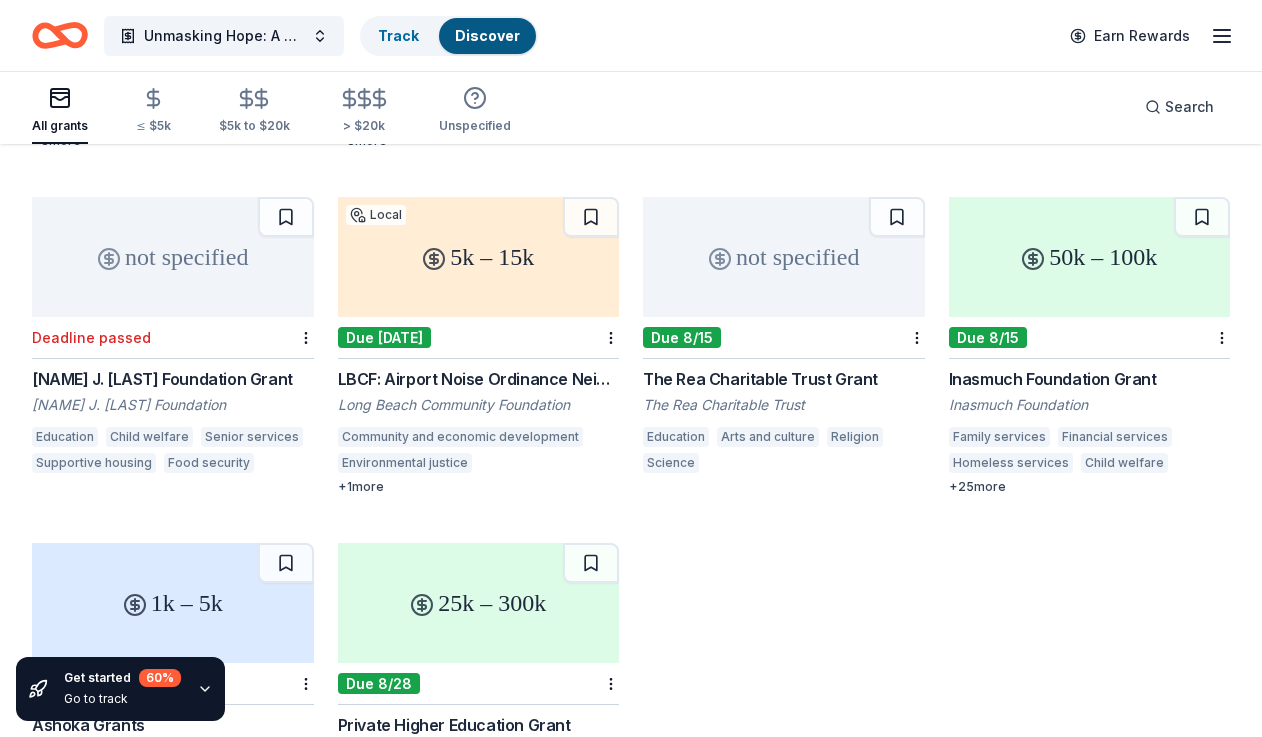 scroll, scrollTop: 478, scrollLeft: 0, axis: vertical 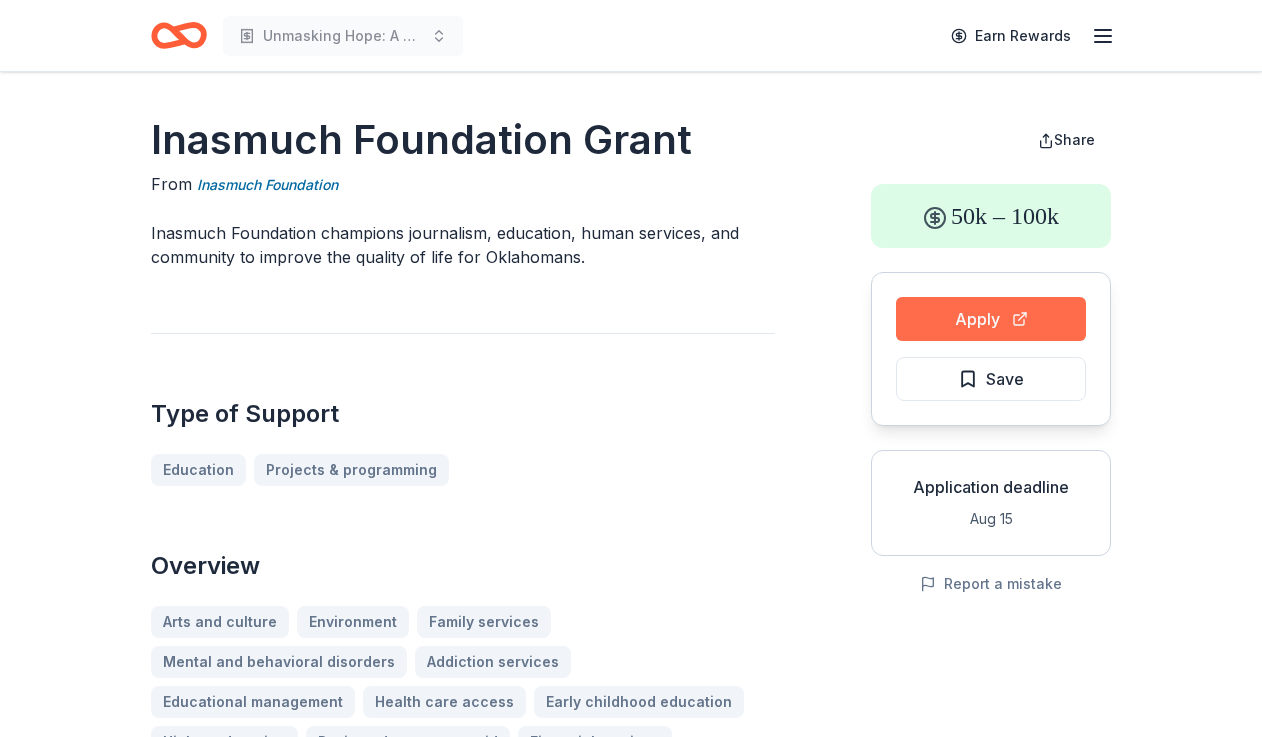 click on "Apply" at bounding box center [991, 319] 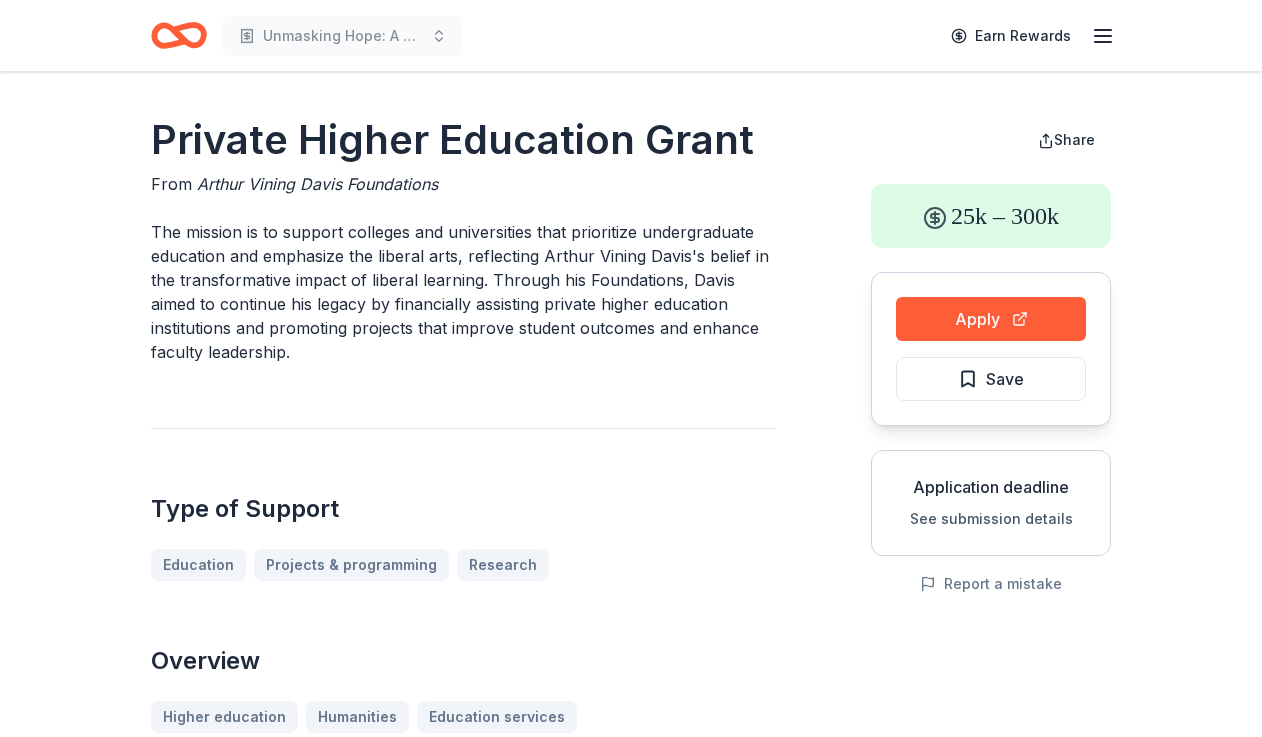 scroll, scrollTop: 0, scrollLeft: 0, axis: both 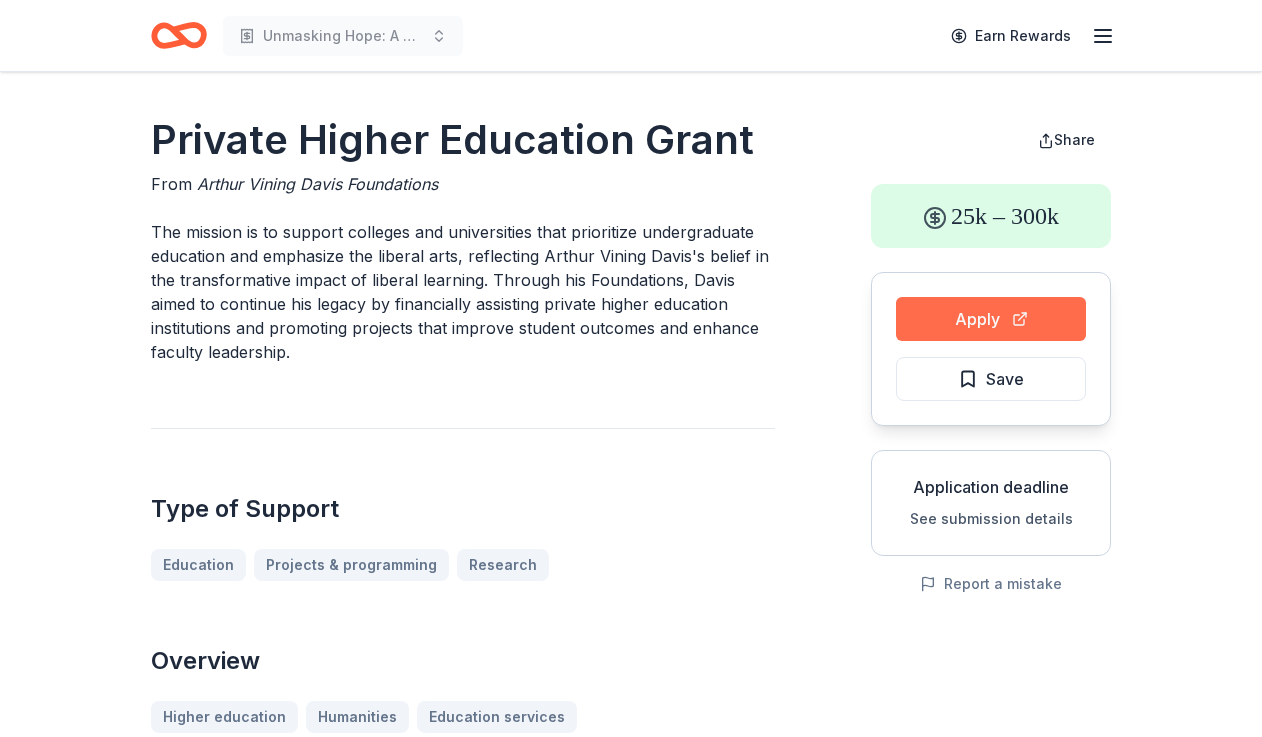 click on "Apply" at bounding box center [991, 319] 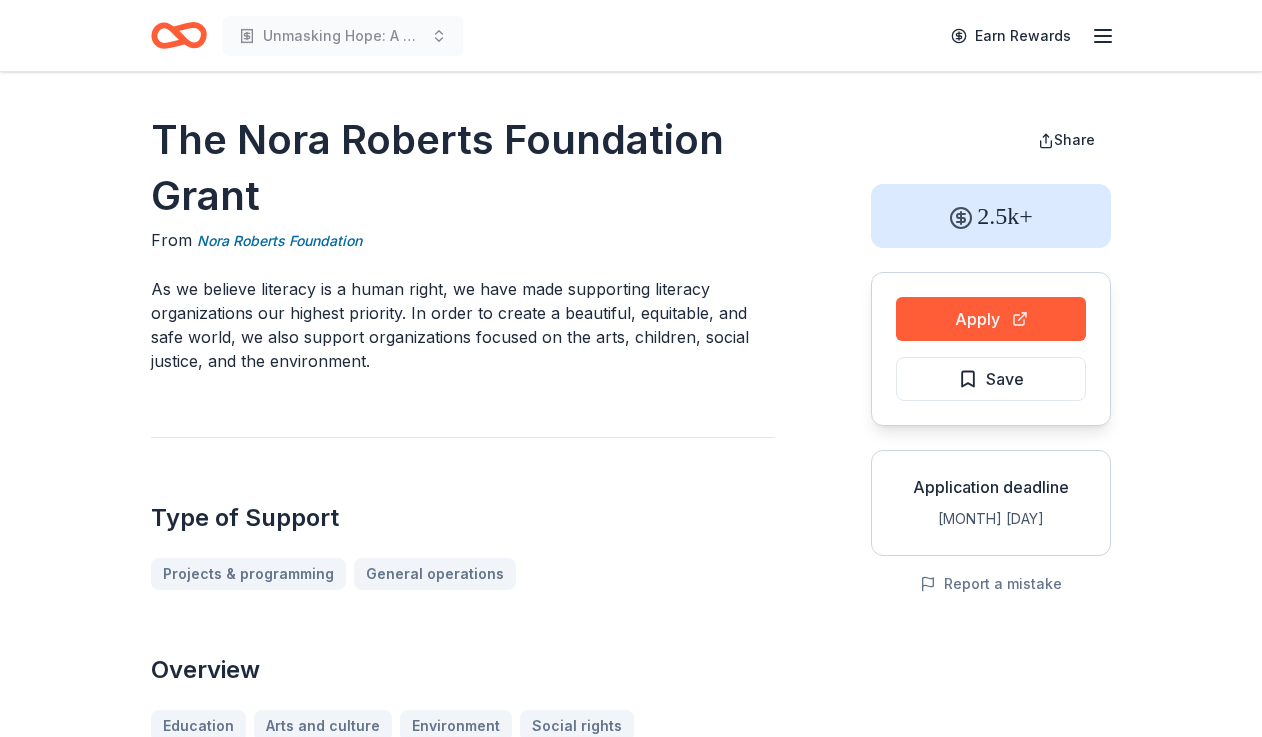 scroll, scrollTop: 0, scrollLeft: 0, axis: both 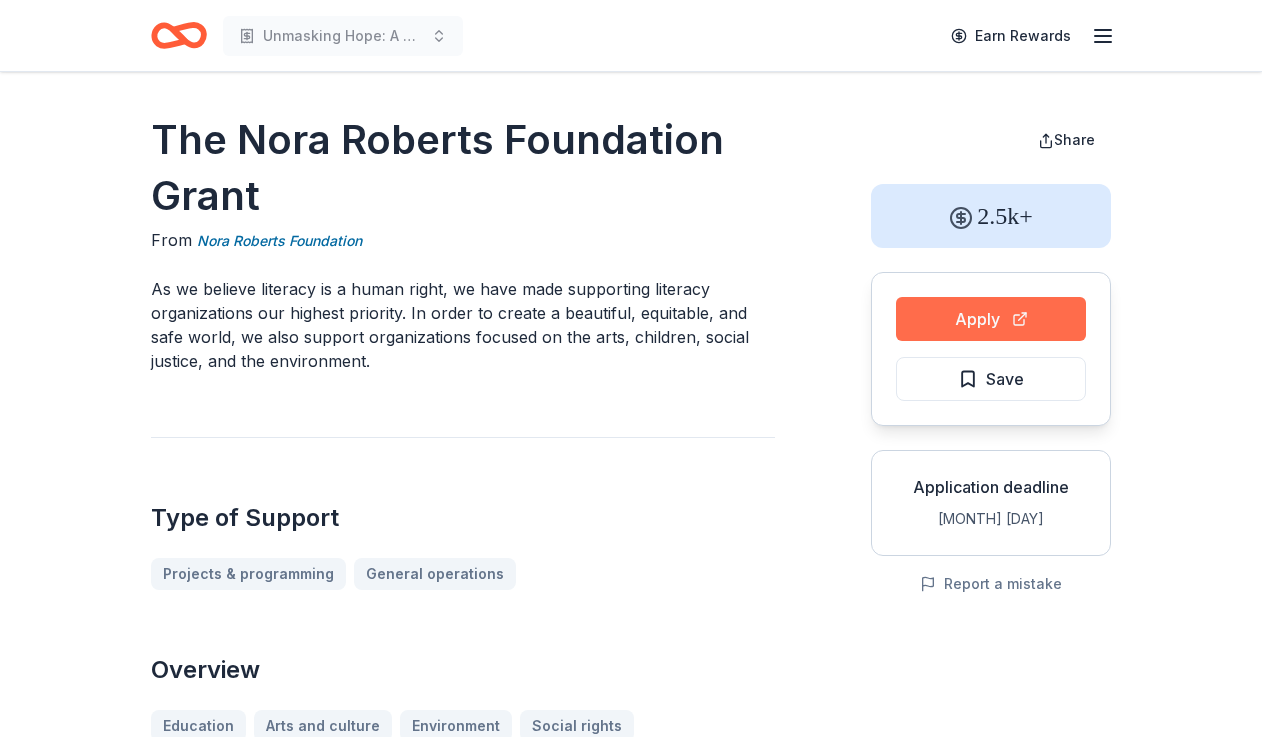 click on "Apply" at bounding box center [991, 319] 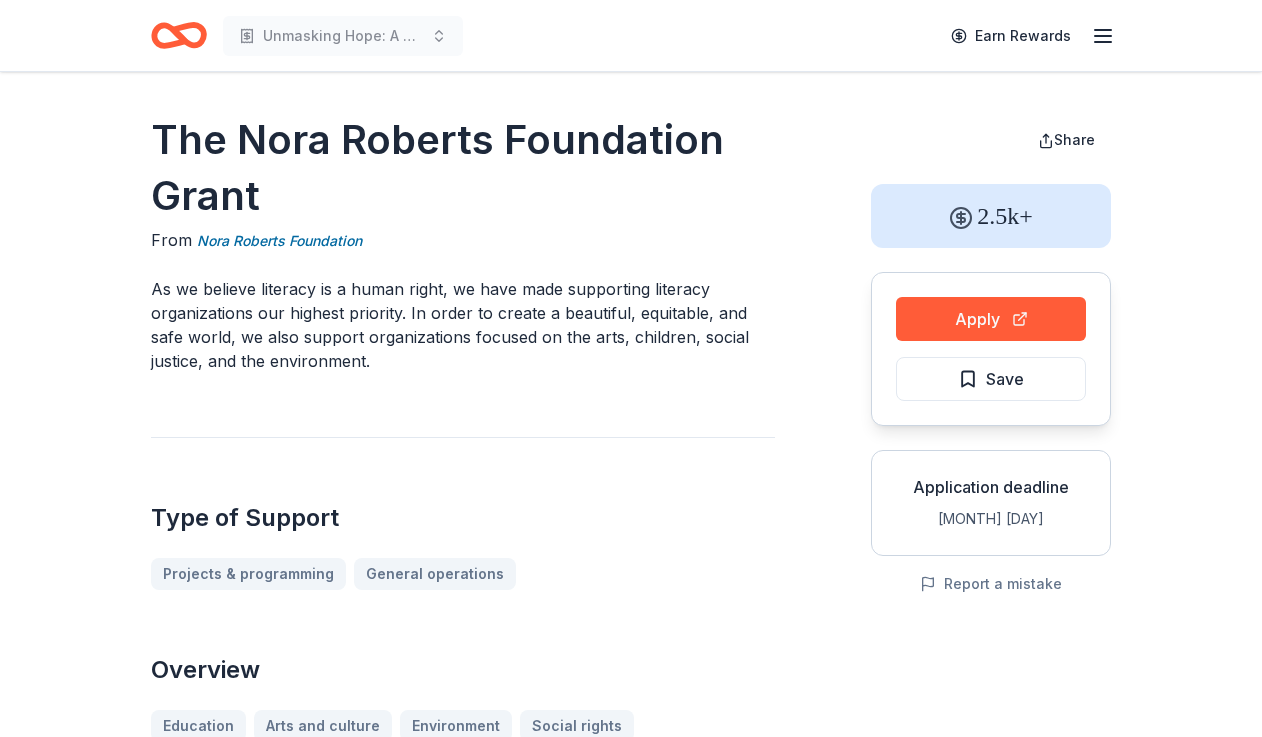 drag, startPoint x: 308, startPoint y: 192, endPoint x: 144, endPoint y: 149, distance: 169.5435 